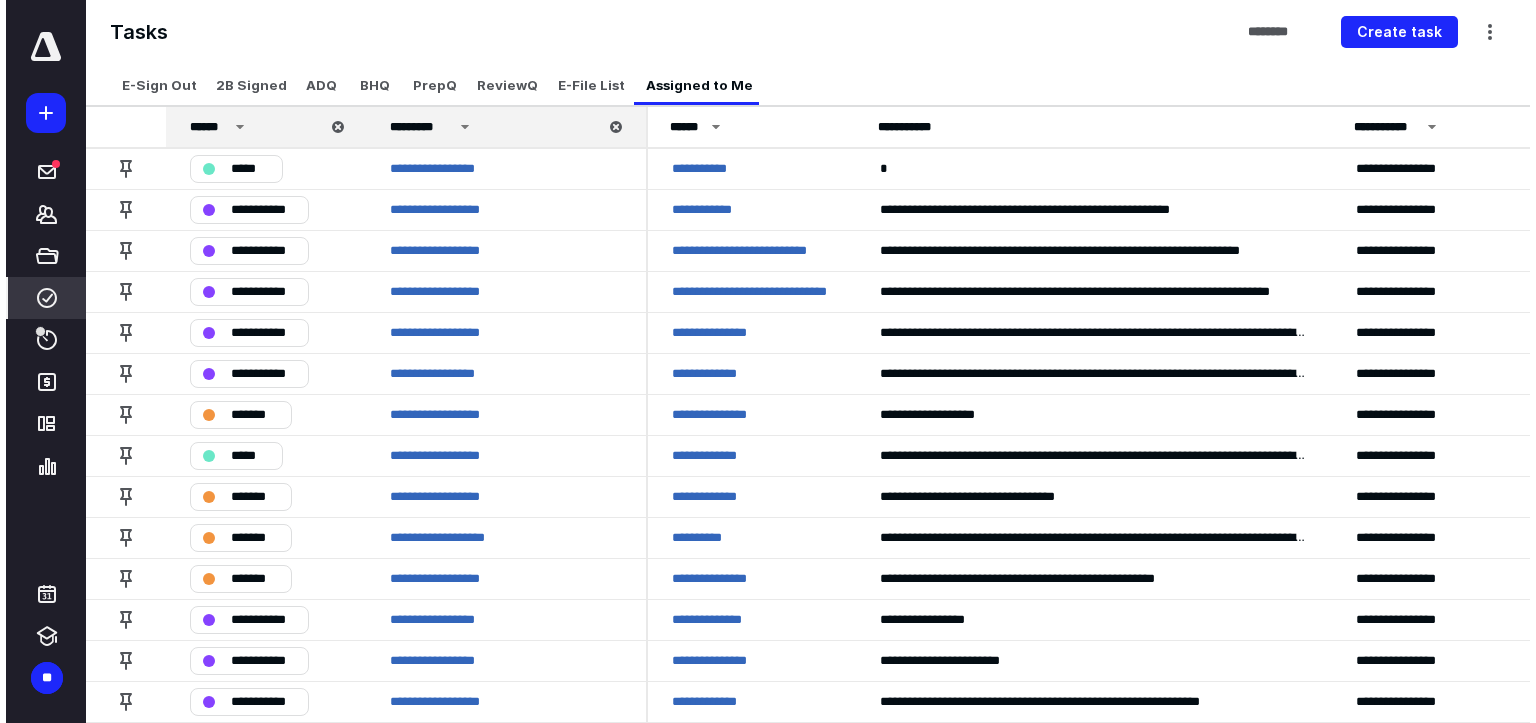 scroll, scrollTop: 0, scrollLeft: 0, axis: both 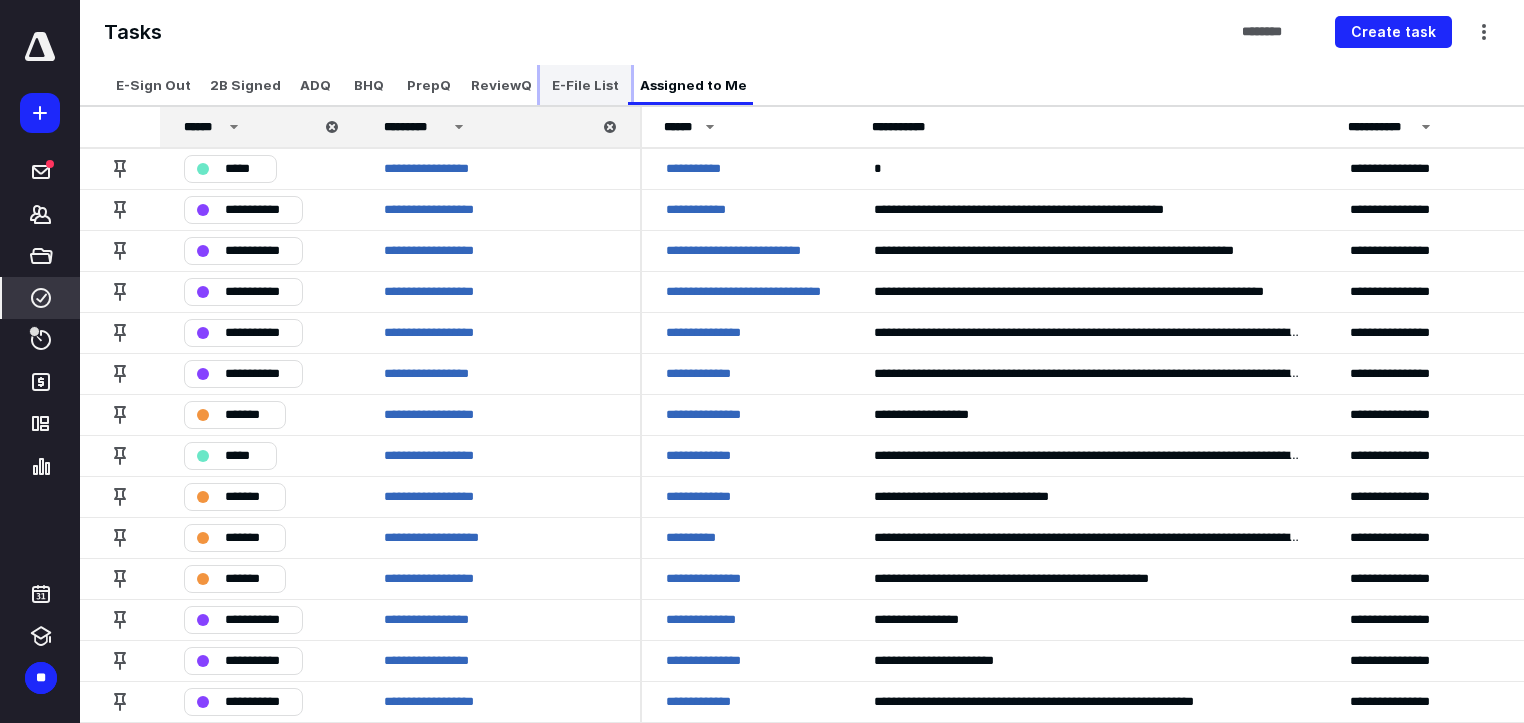 click on "E-File List" at bounding box center [585, 85] 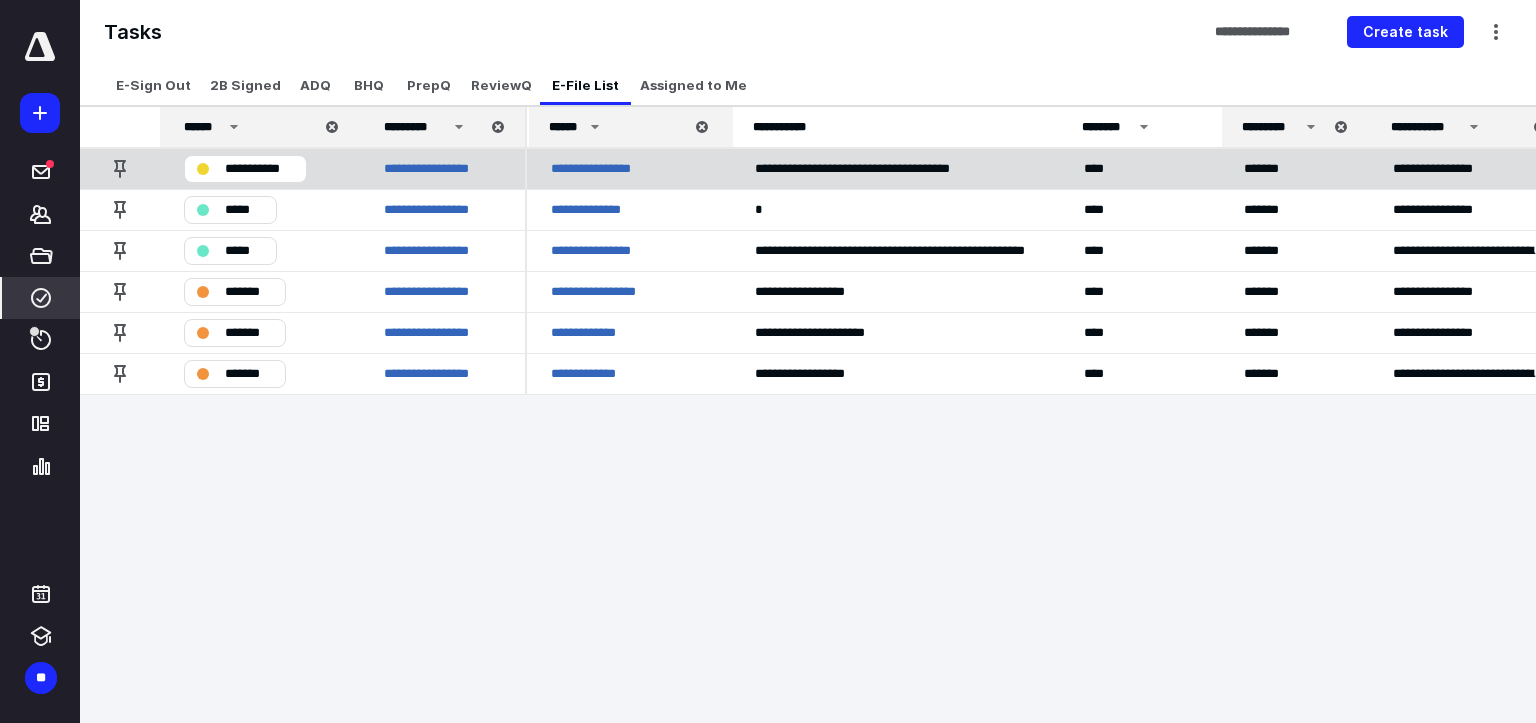 click on "**********" at bounding box center (259, 169) 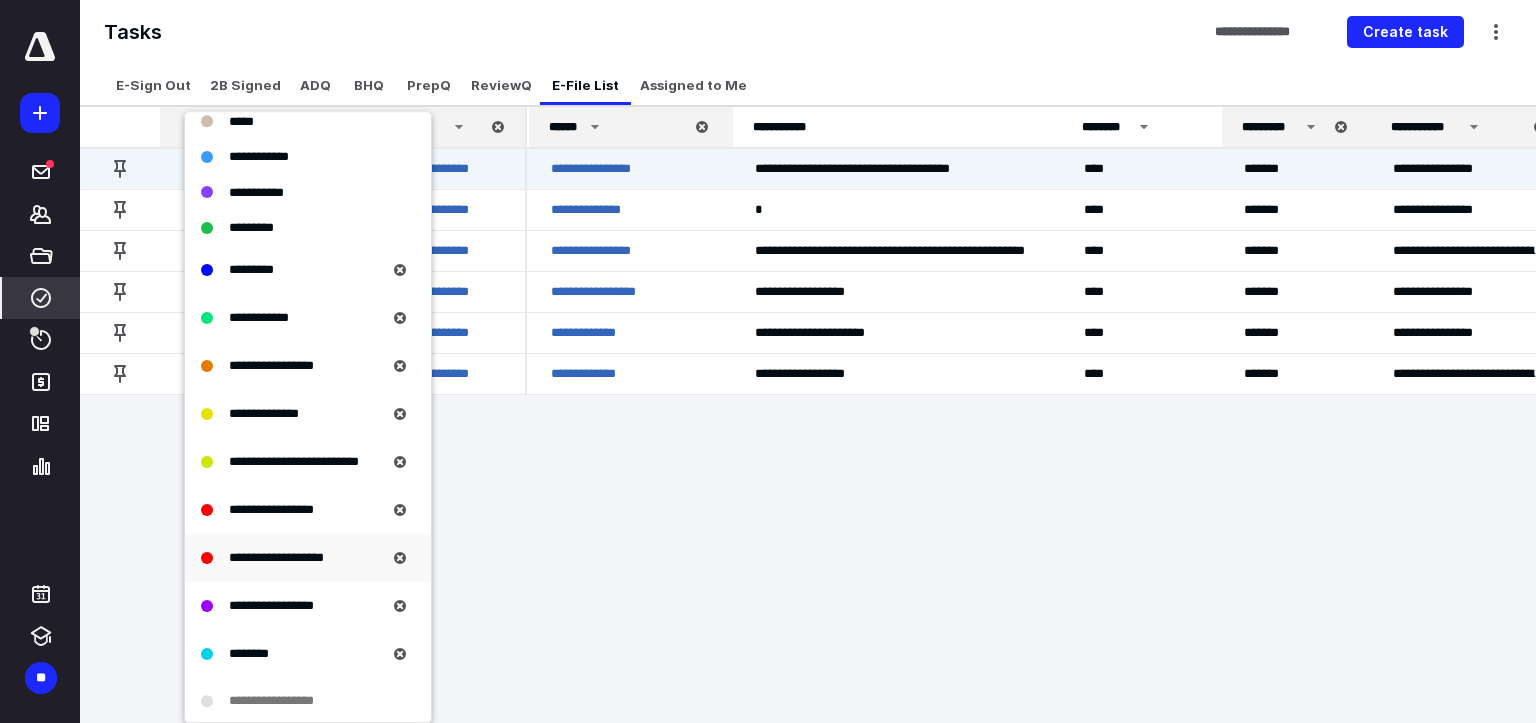 scroll, scrollTop: 240, scrollLeft: 0, axis: vertical 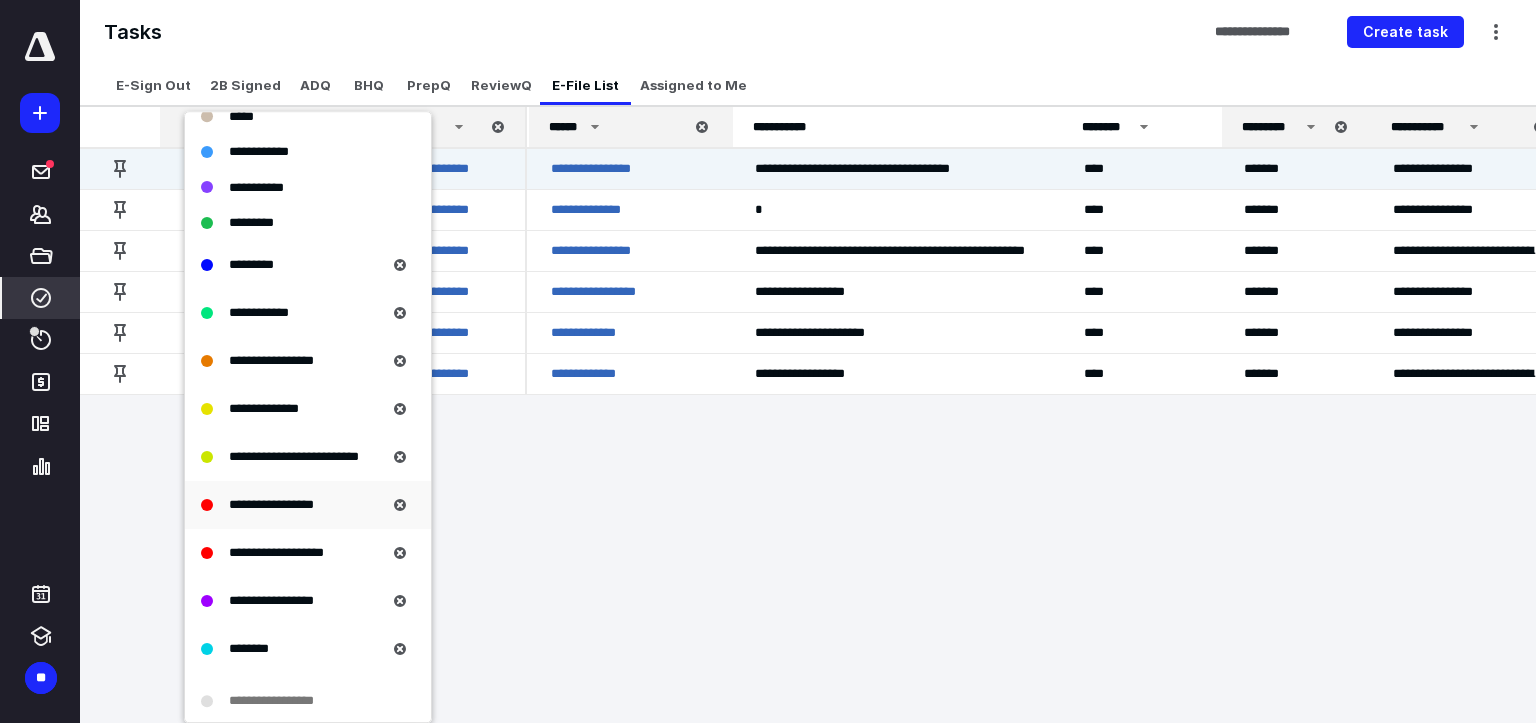 click on "**********" at bounding box center [271, 504] 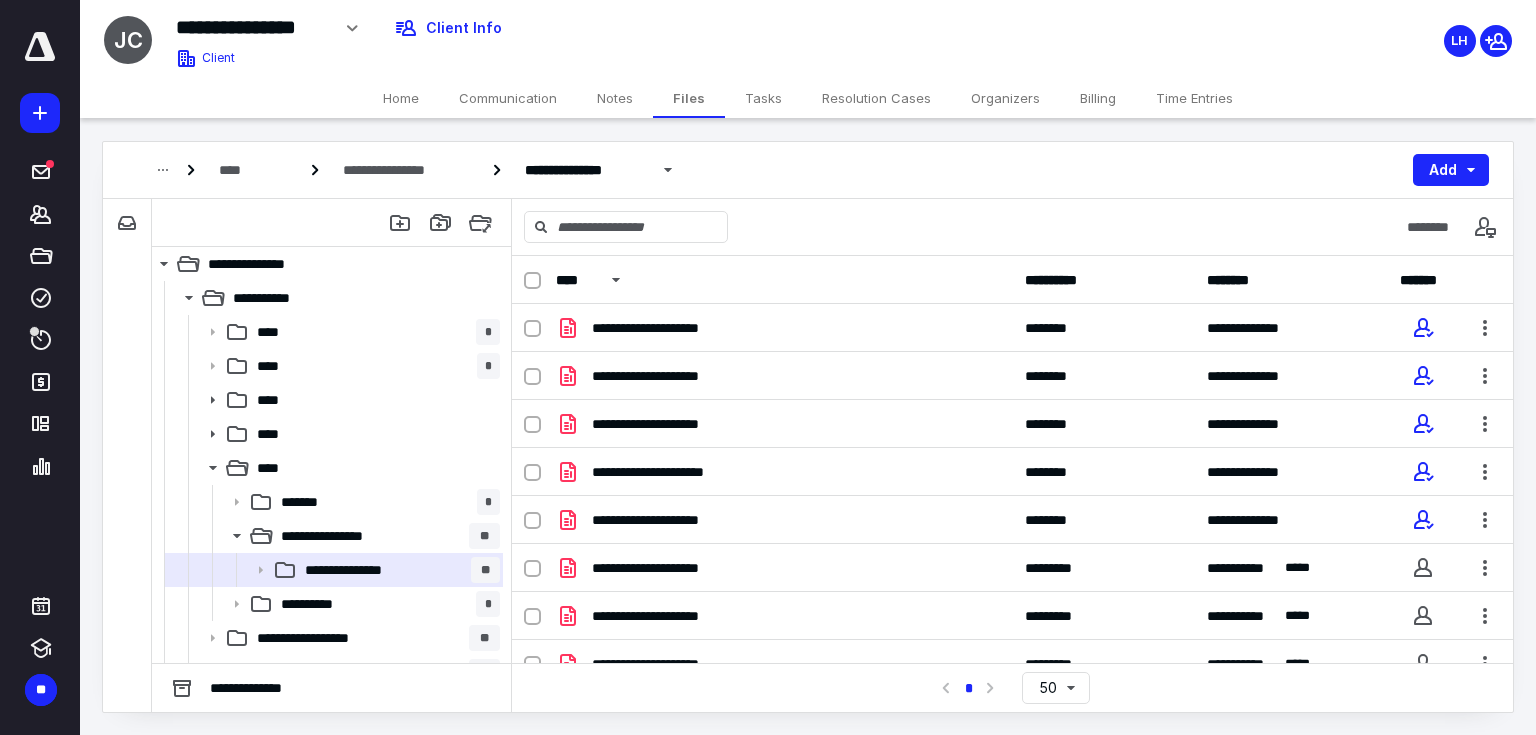 scroll, scrollTop: 0, scrollLeft: 0, axis: both 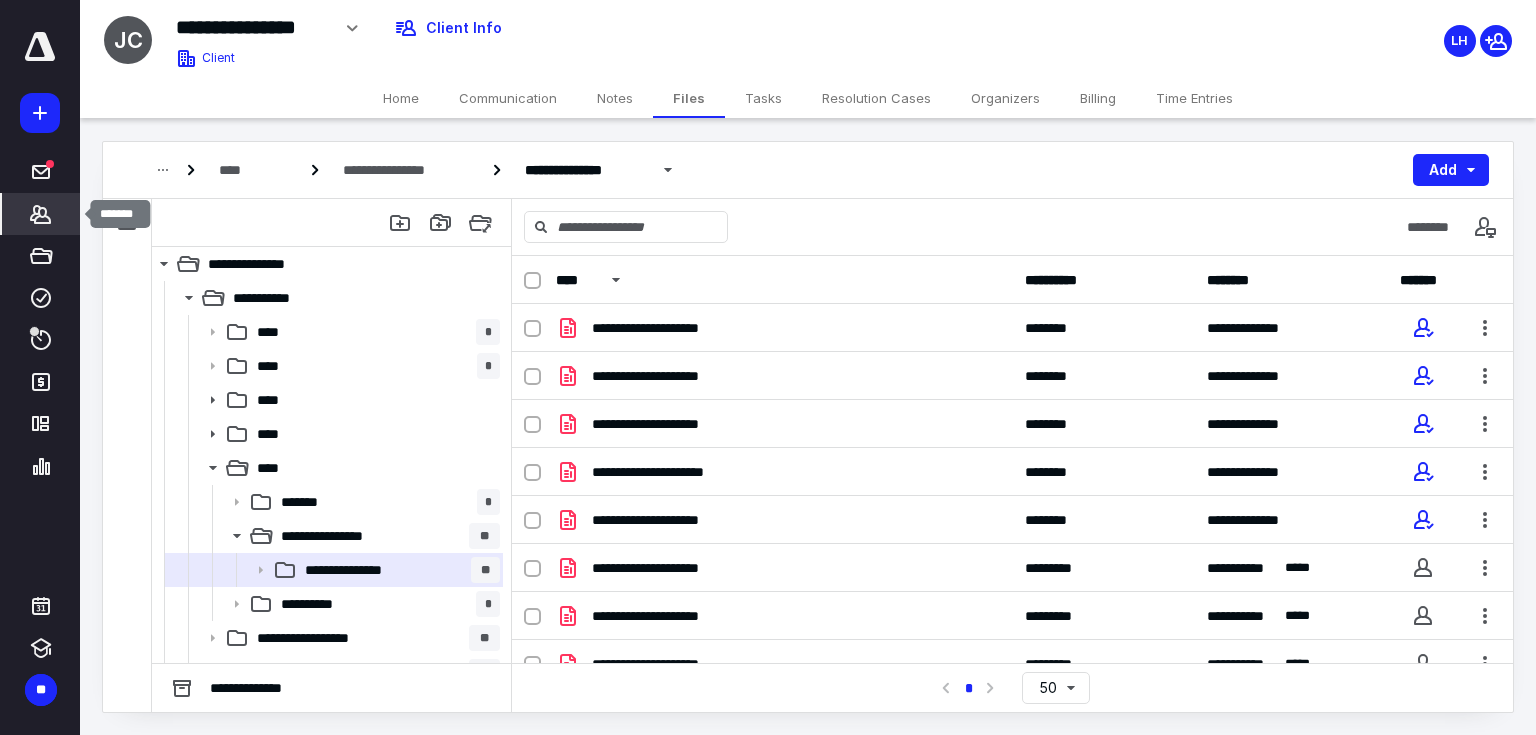 click on "*******" at bounding box center [41, 214] 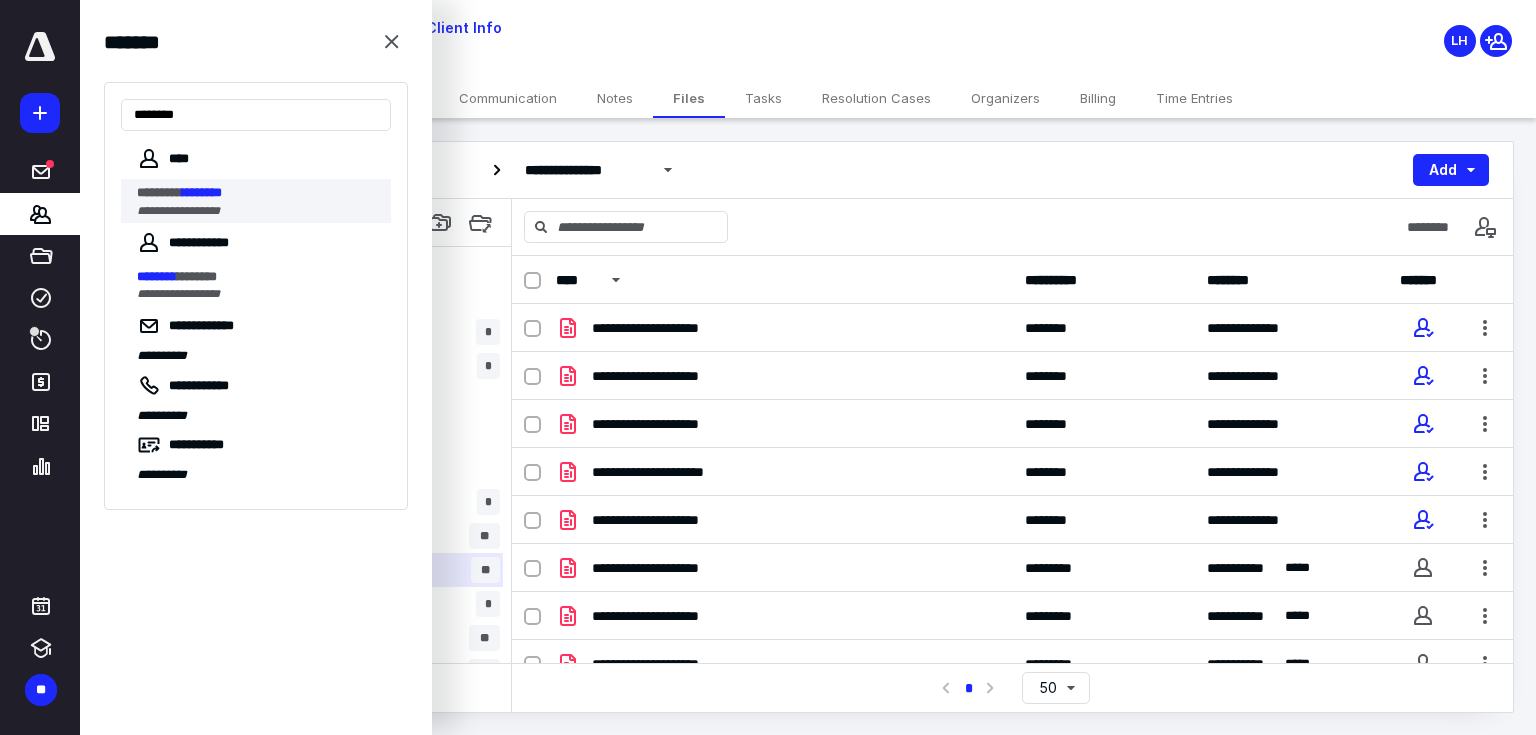 type on "********" 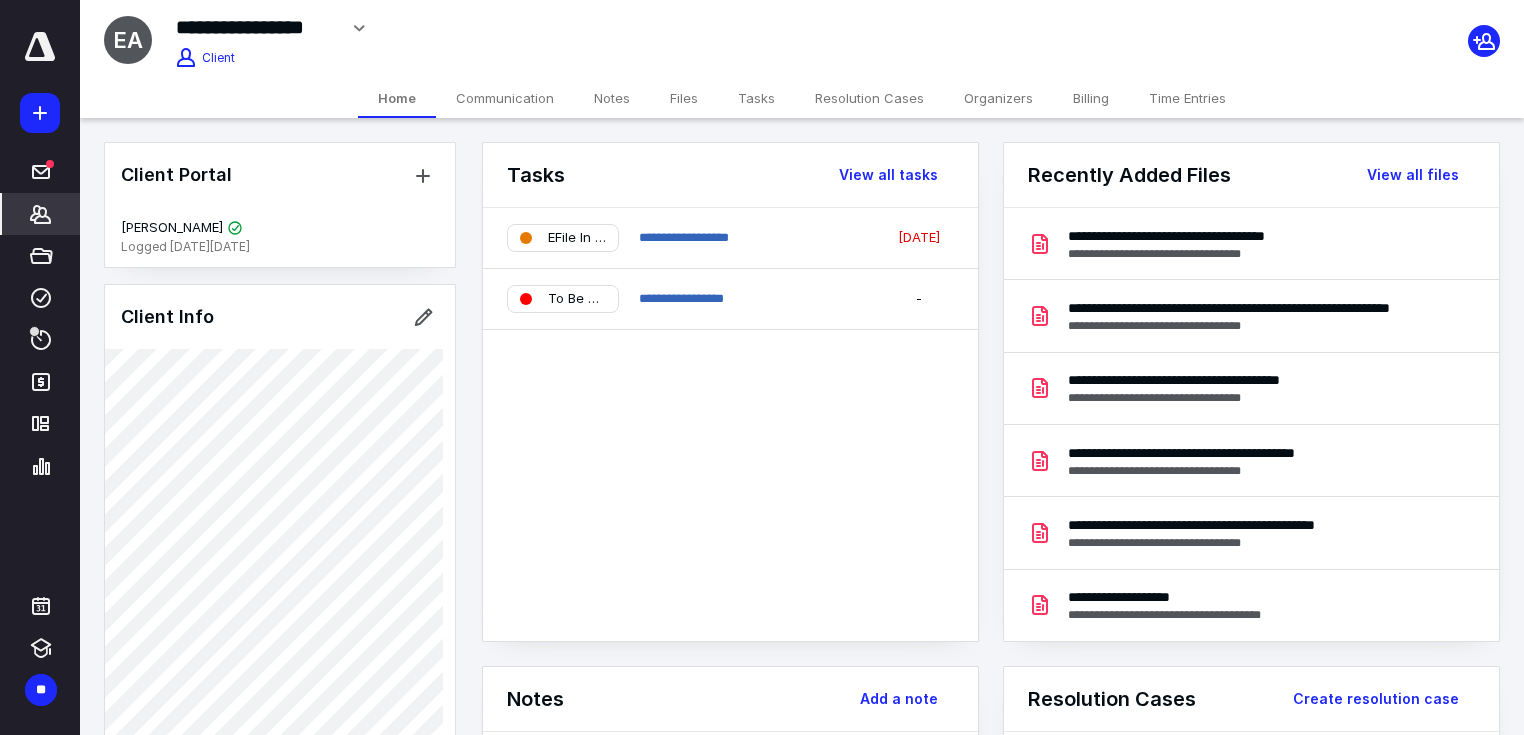 click on "Files" at bounding box center [684, 98] 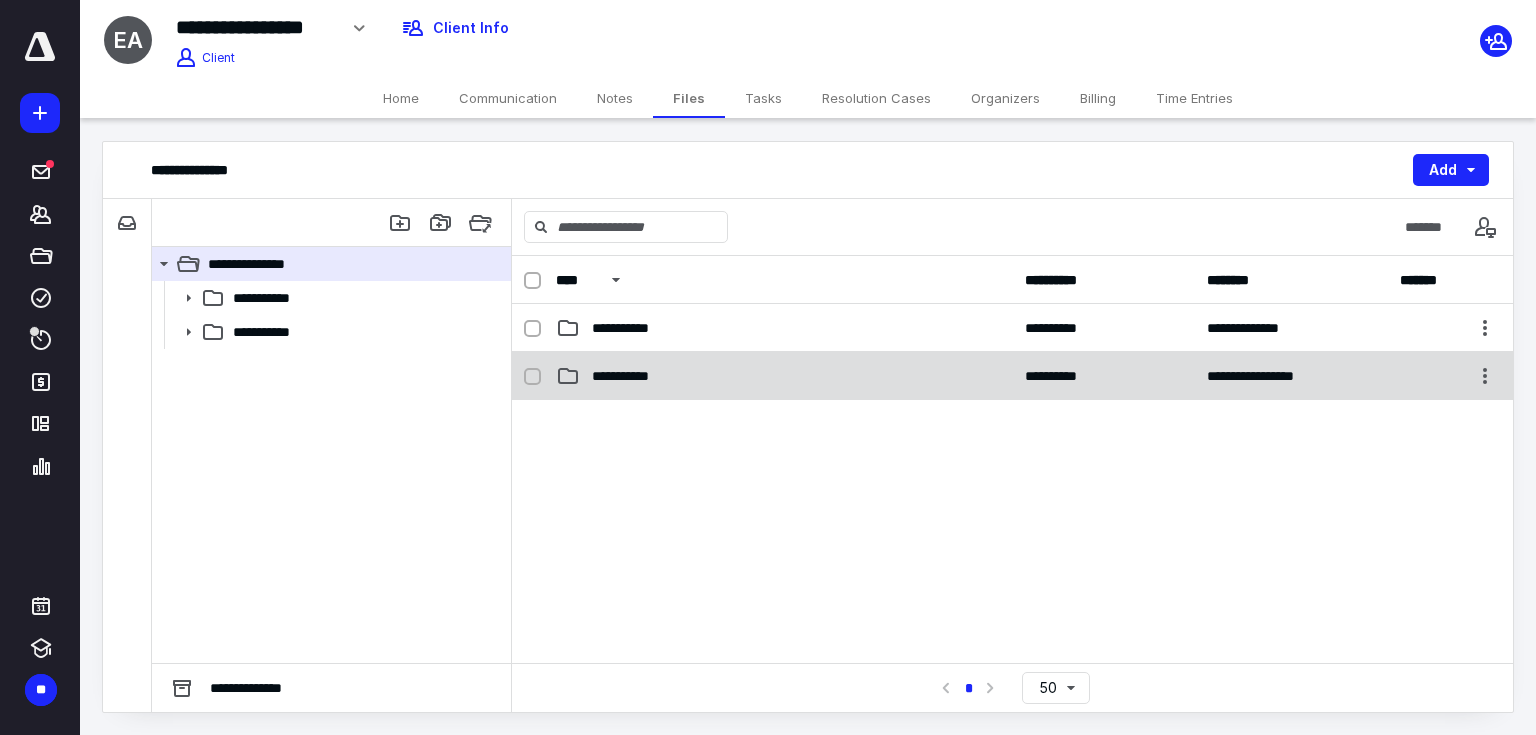 click on "**********" at bounding box center [631, 376] 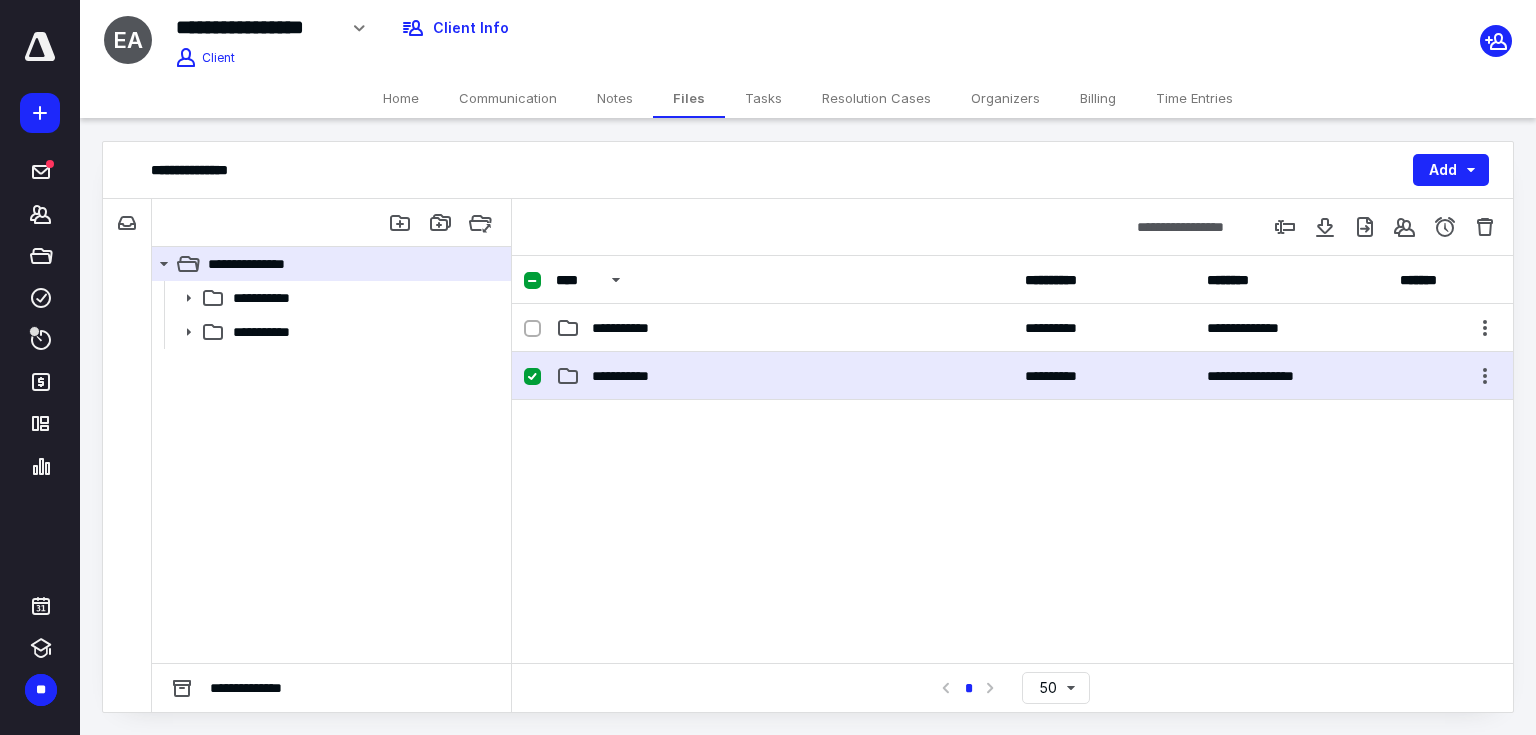 click on "**********" at bounding box center [631, 376] 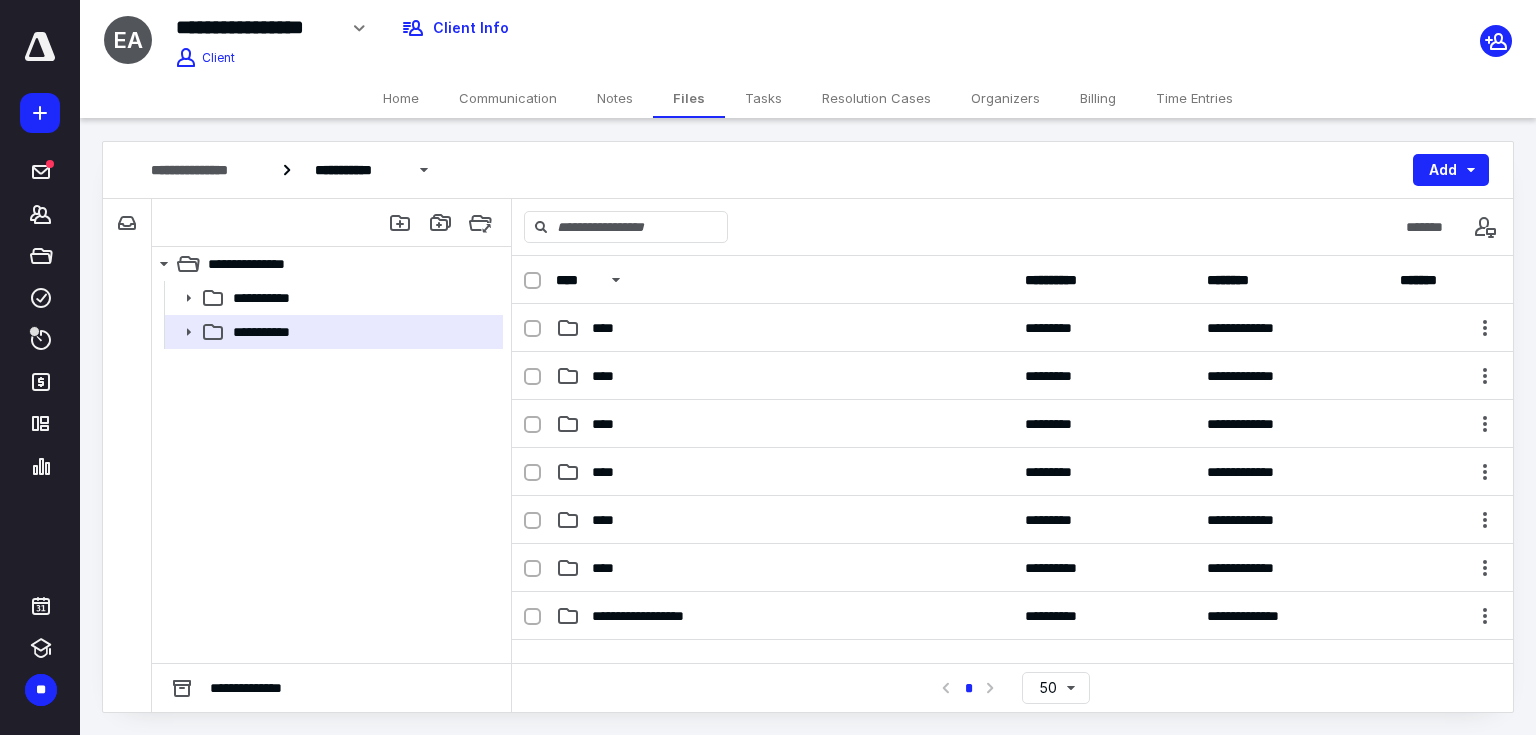 click on "Tasks" at bounding box center [763, 98] 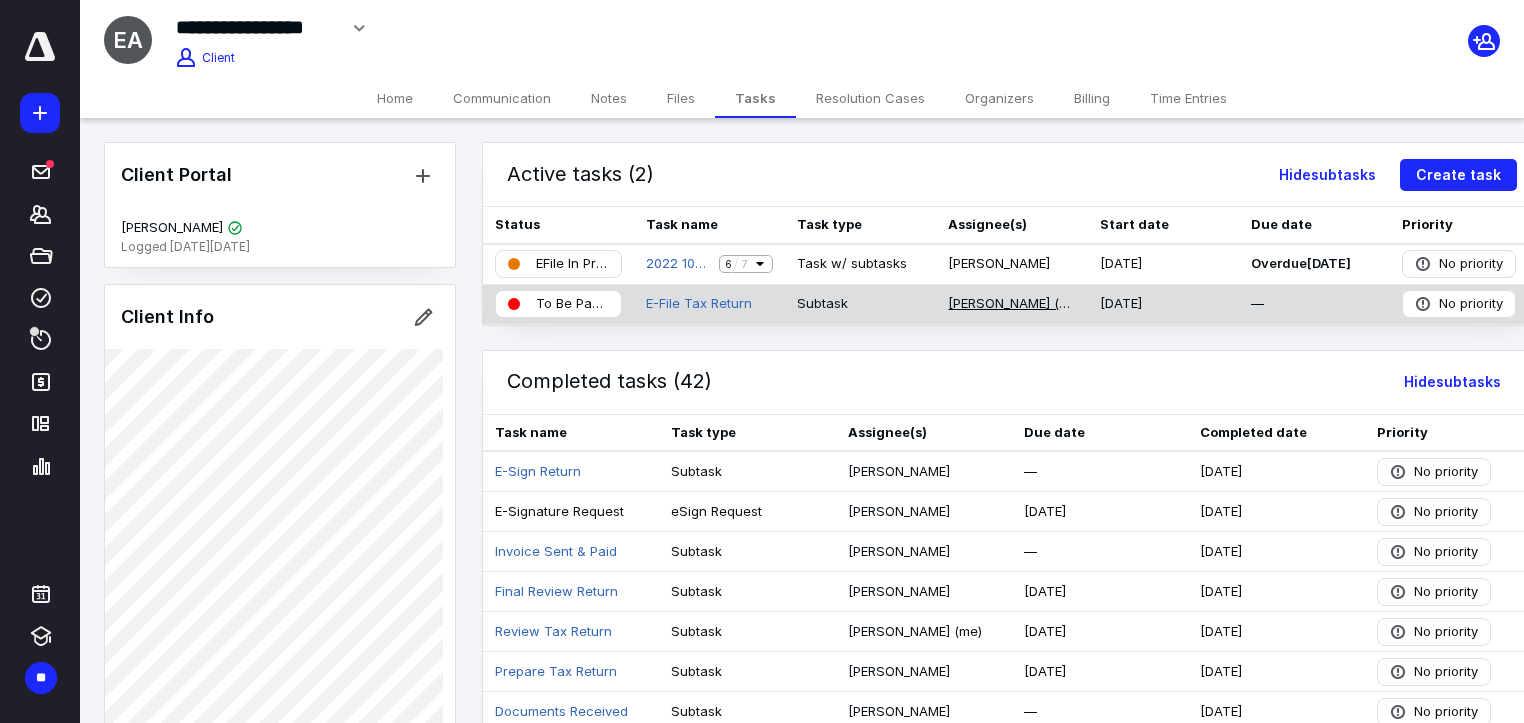 click on "[PERSON_NAME] (me)" at bounding box center [1011, 304] 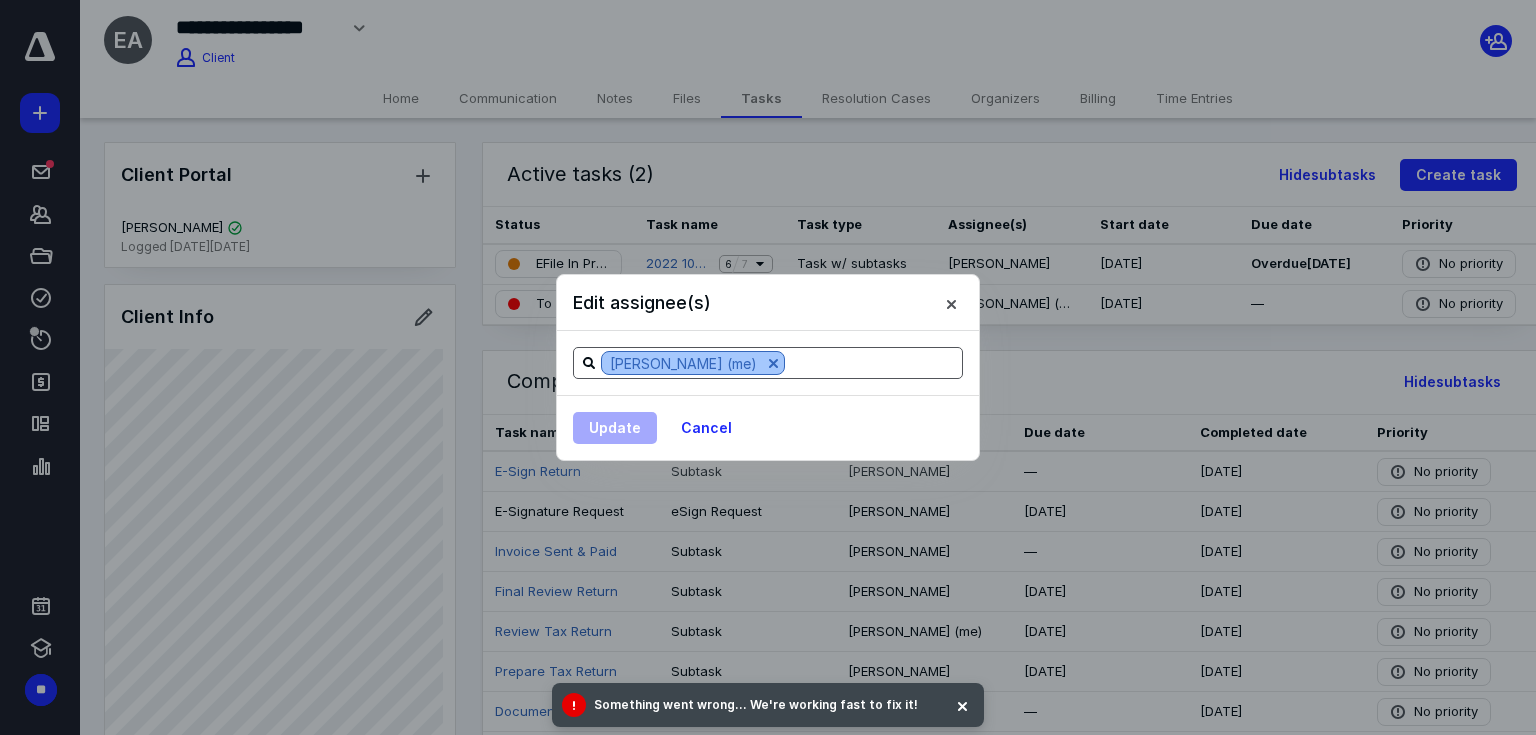 click at bounding box center [773, 363] 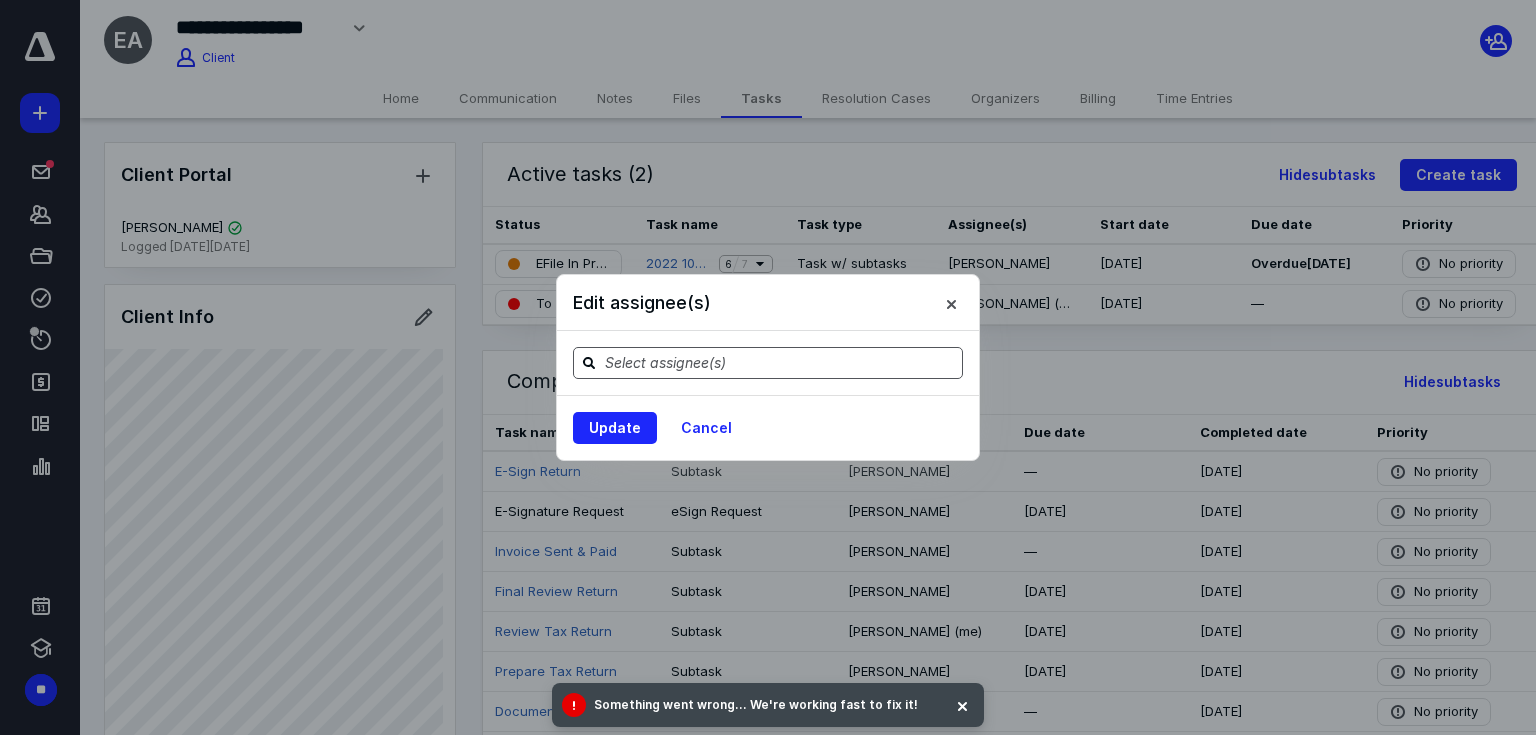 click at bounding box center [780, 362] 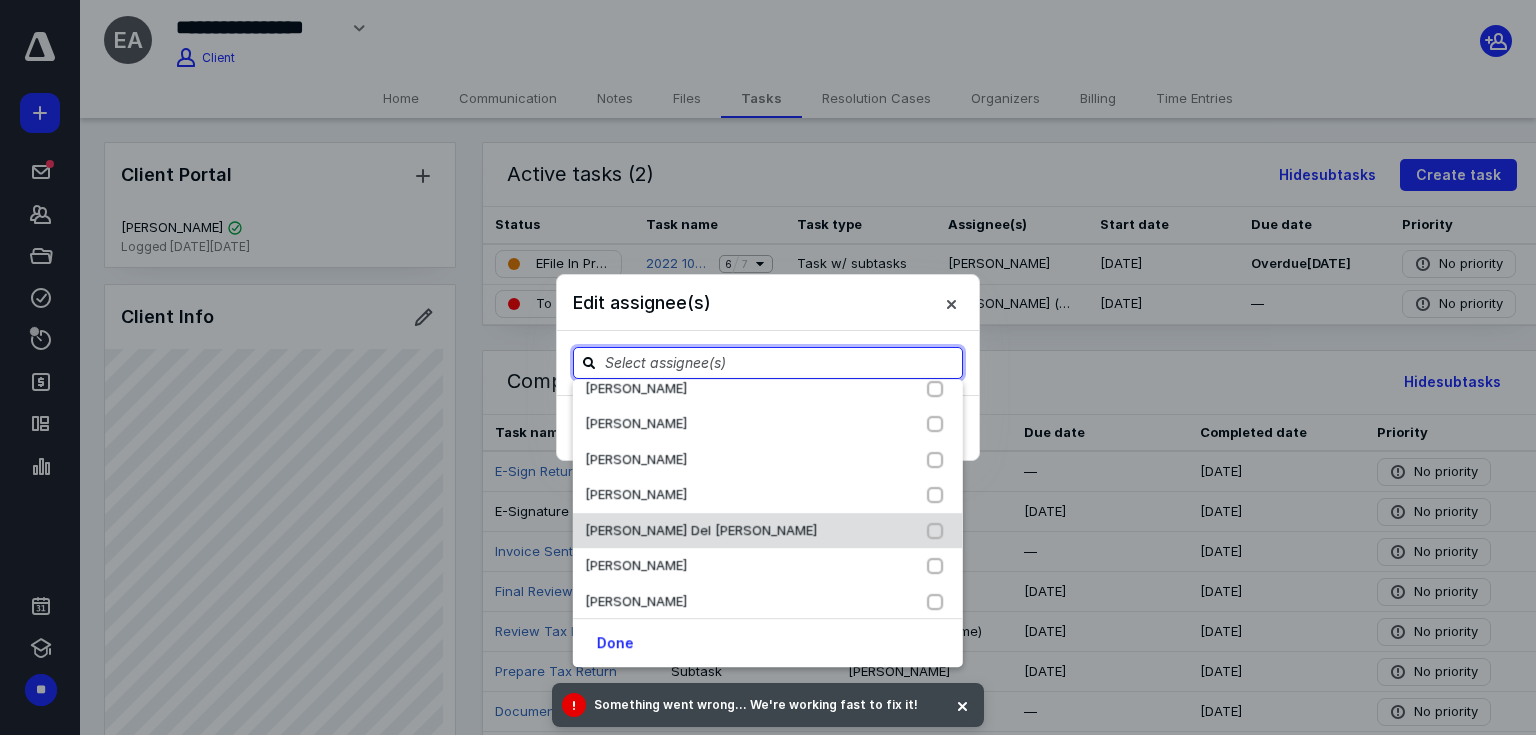 scroll, scrollTop: 80, scrollLeft: 0, axis: vertical 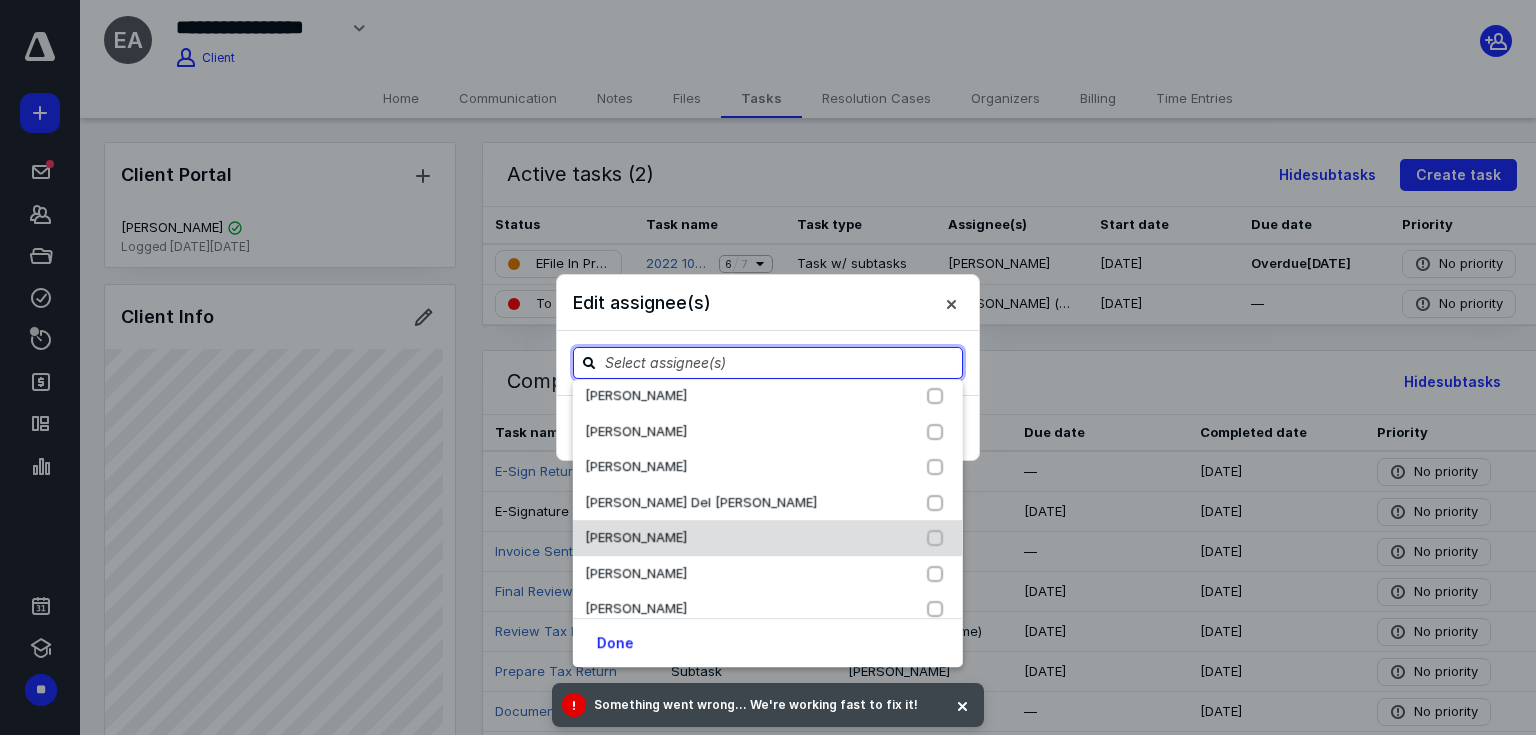 click on "[PERSON_NAME]" at bounding box center [768, 538] 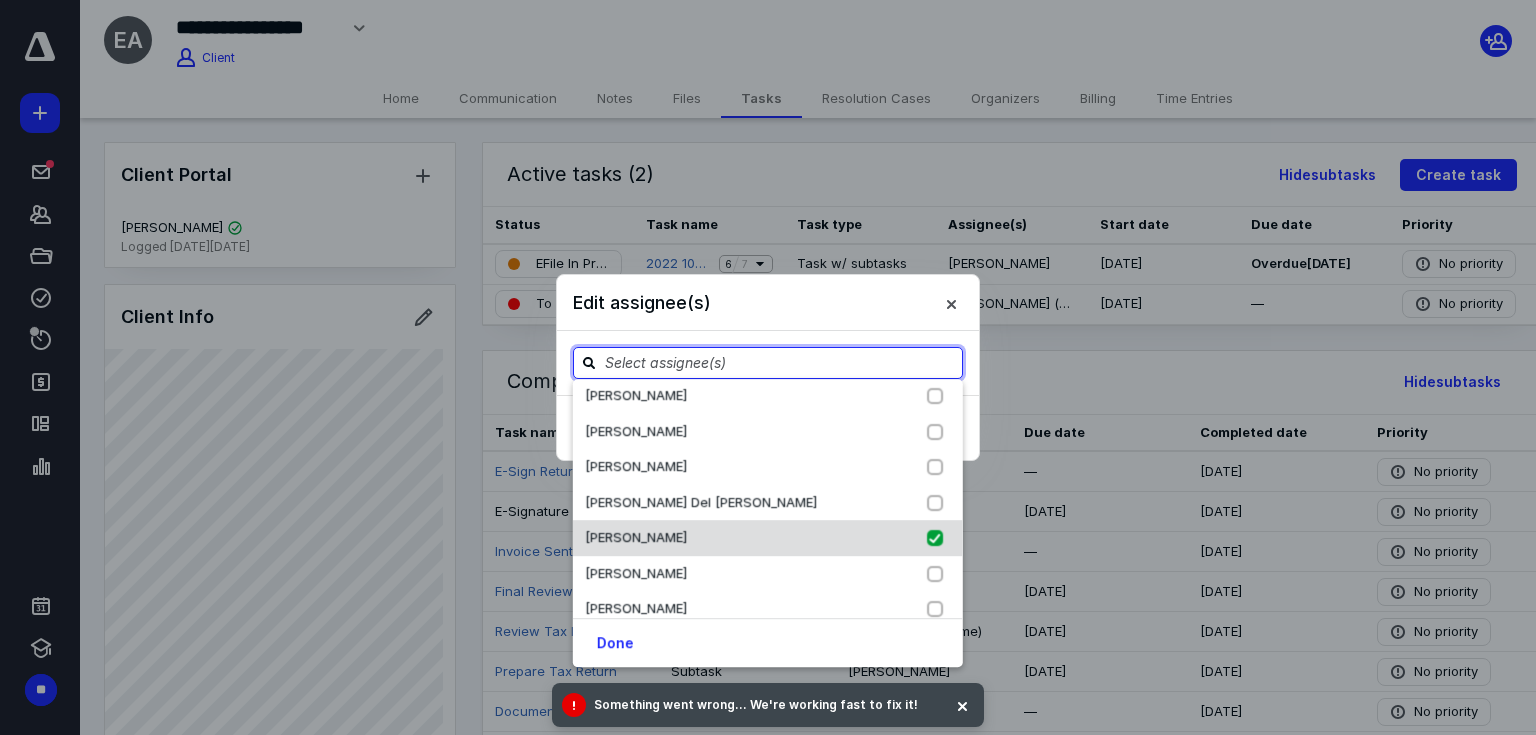checkbox on "true" 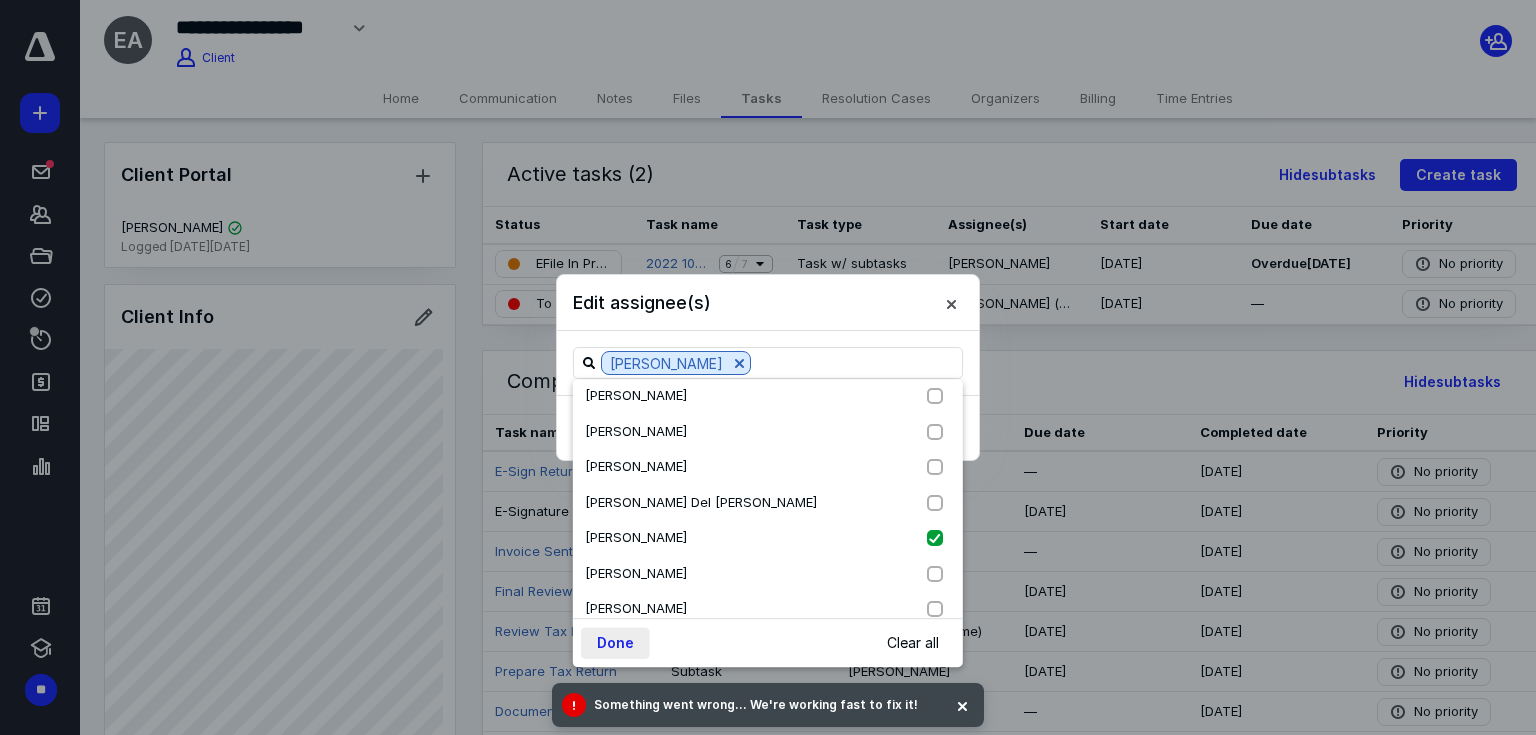 click on "Done" at bounding box center (615, 643) 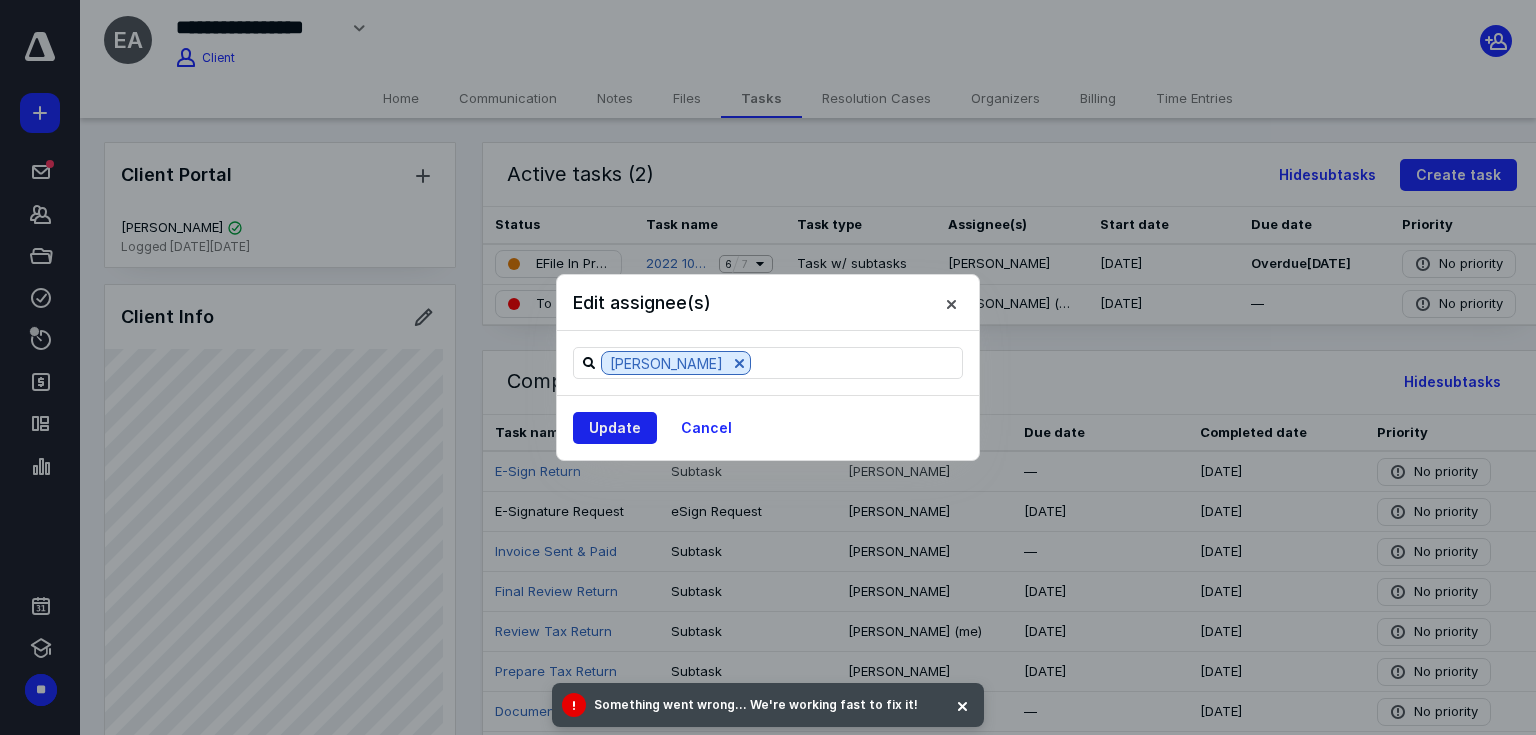 click on "Update" at bounding box center [615, 428] 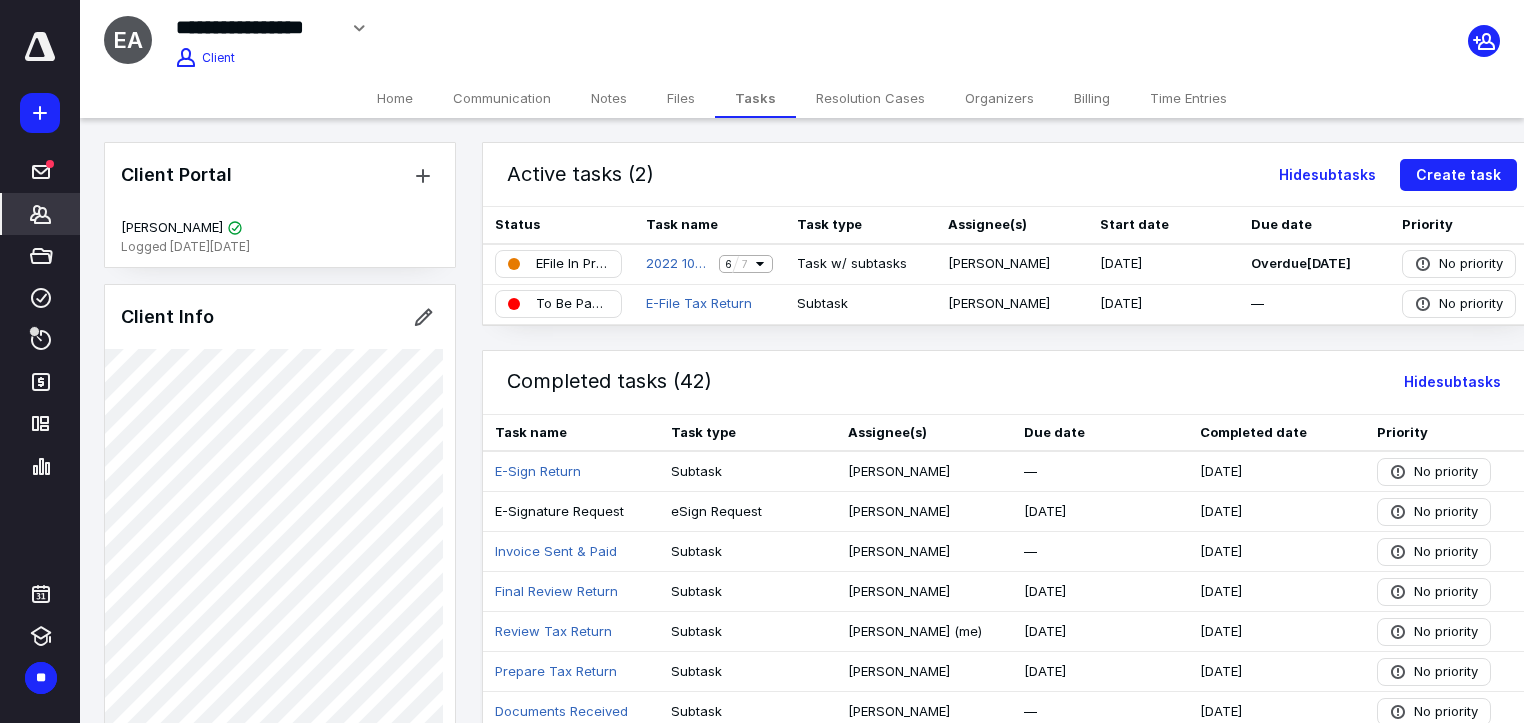 click 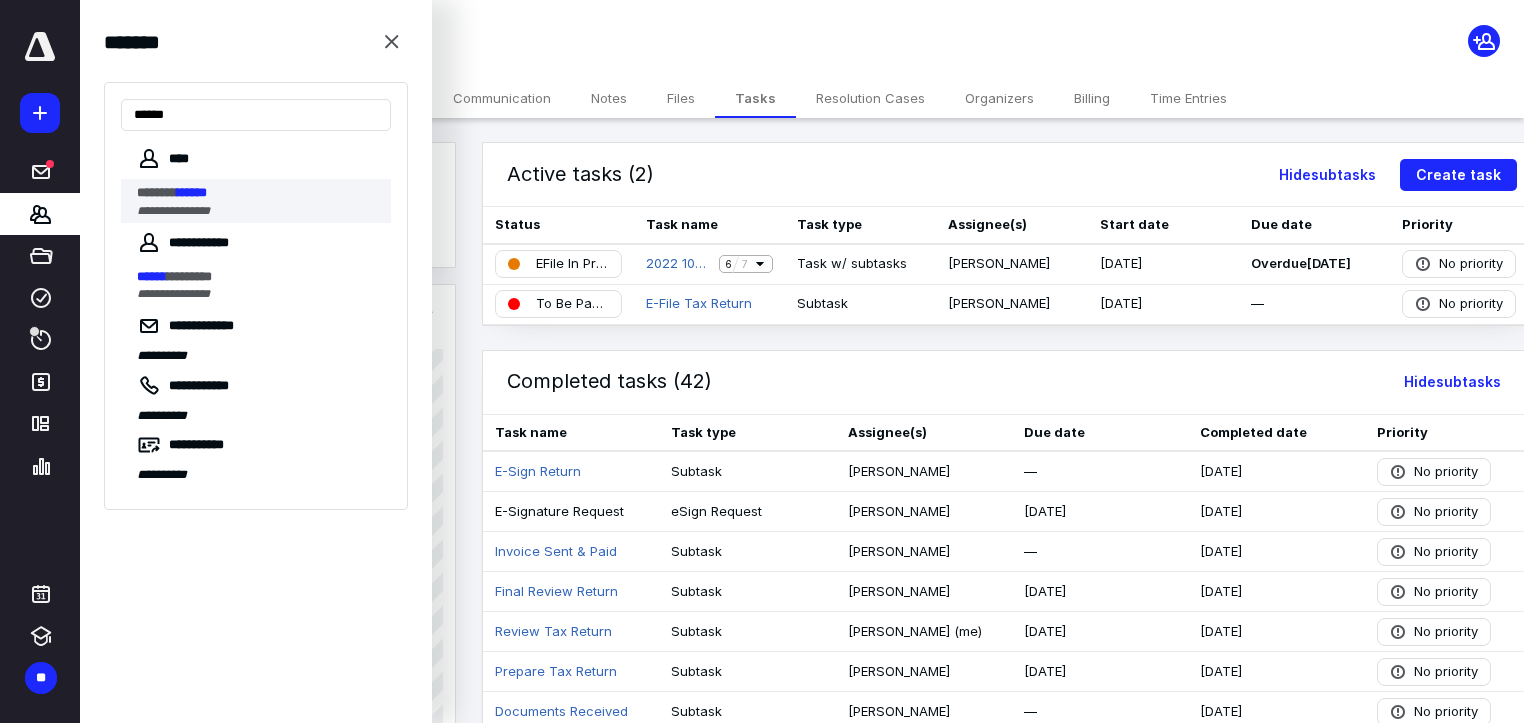 type on "******" 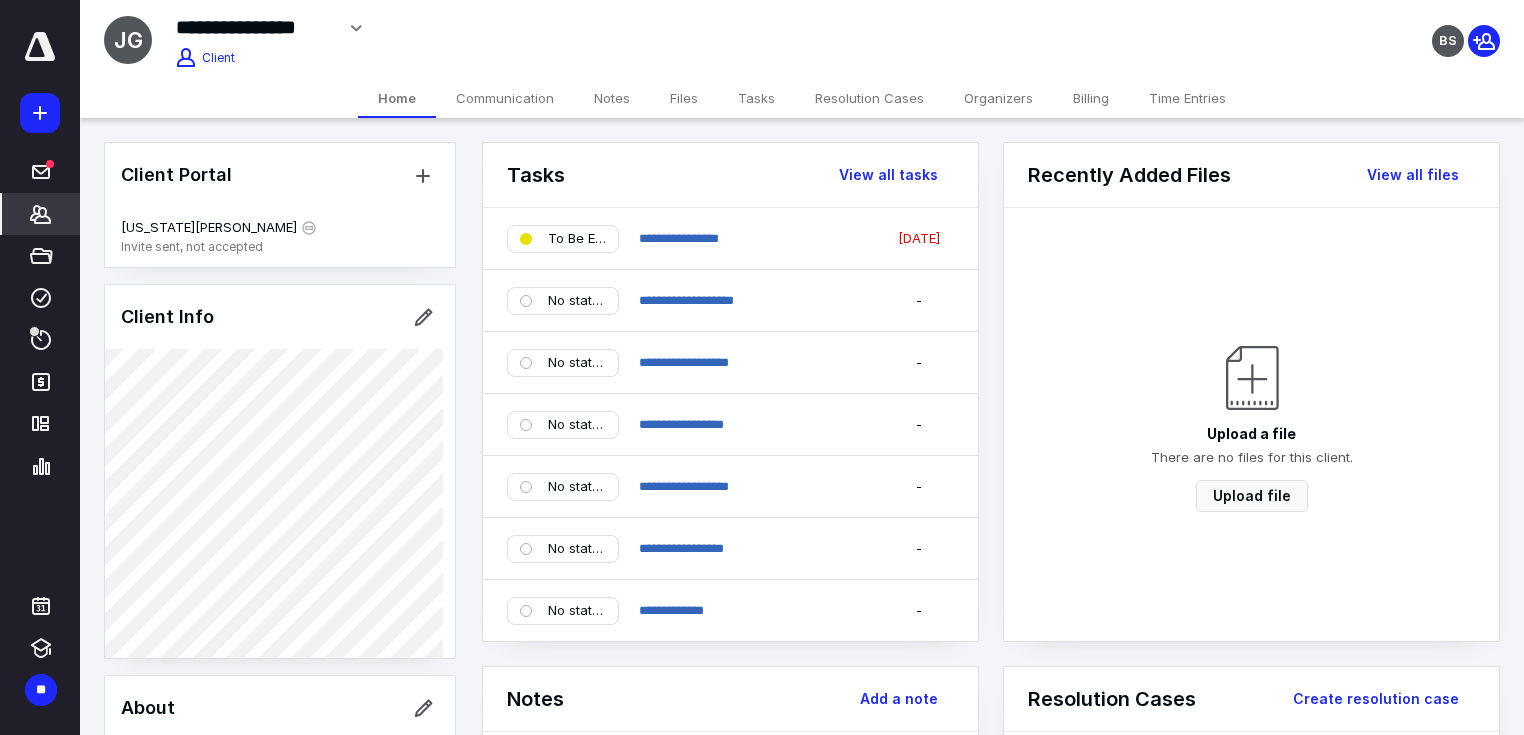 click on "**********" at bounding box center [566, 35] 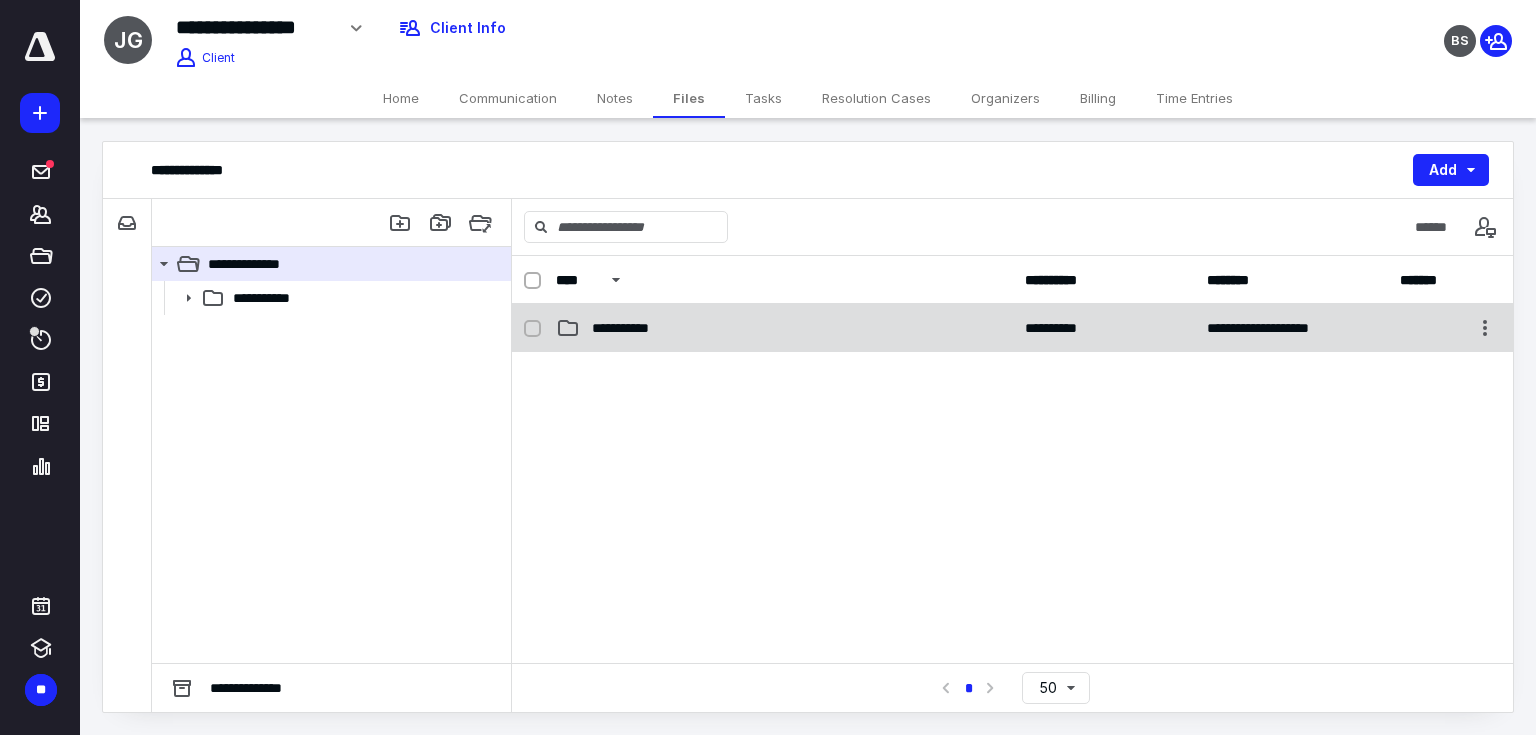 click on "**********" at bounding box center [784, 328] 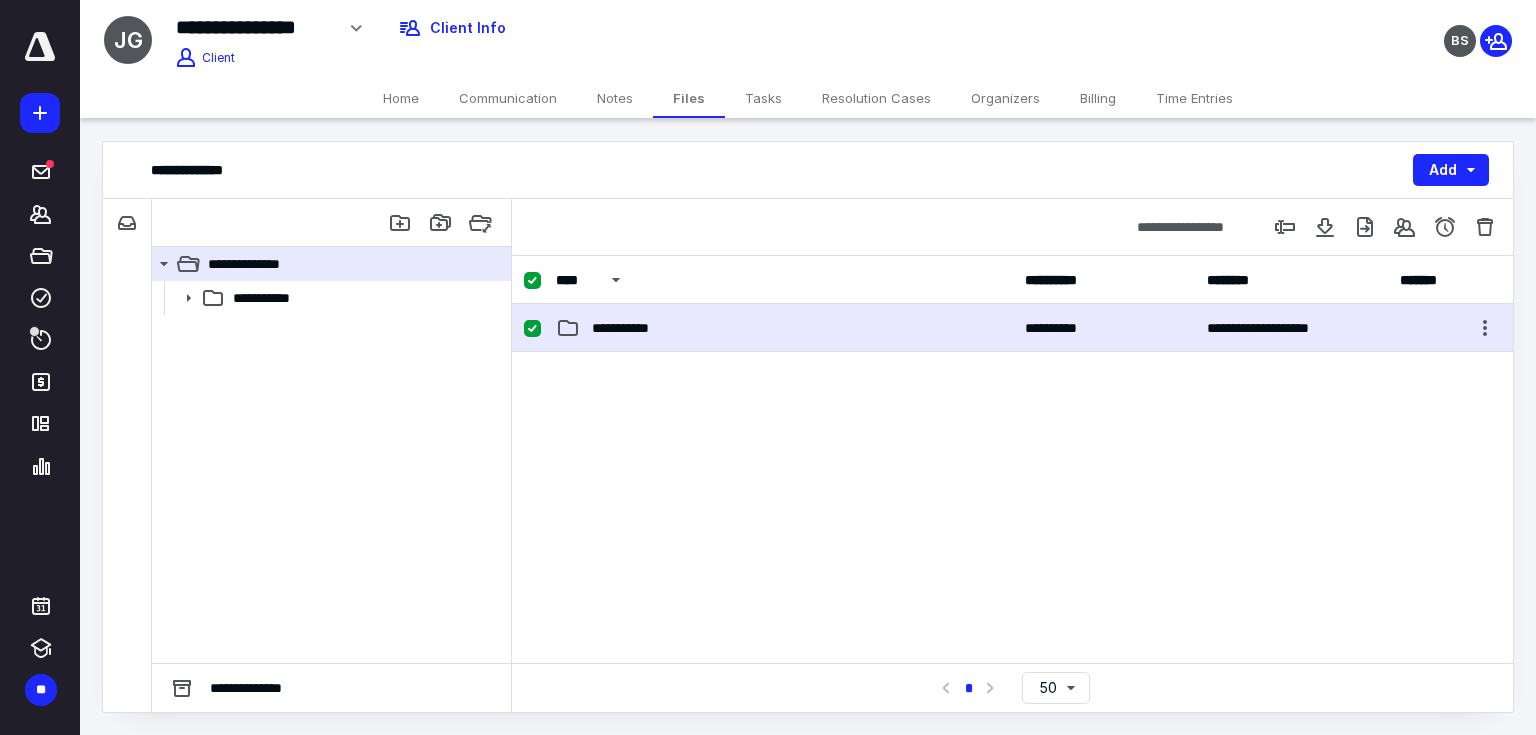 click on "**********" at bounding box center (784, 328) 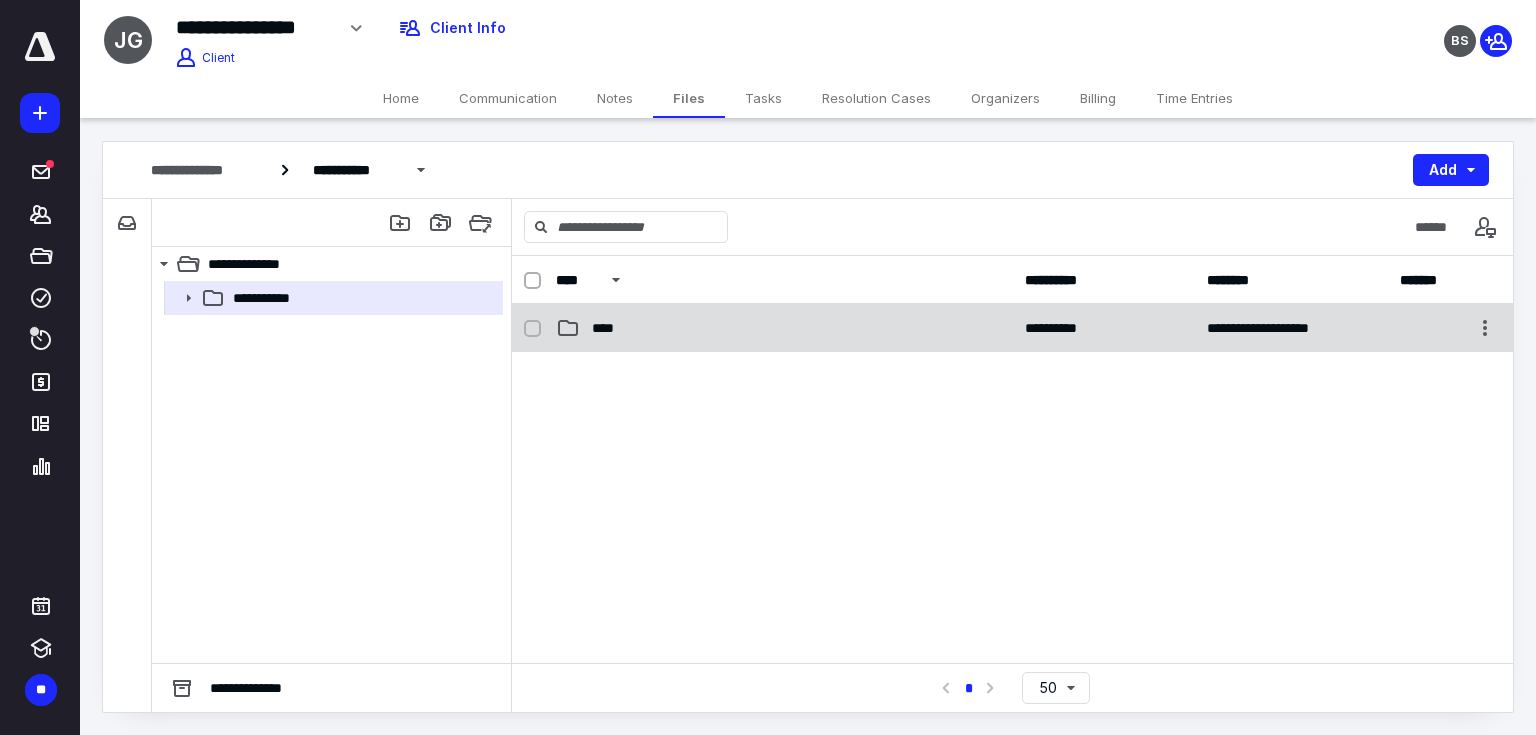 click on "****" at bounding box center [784, 328] 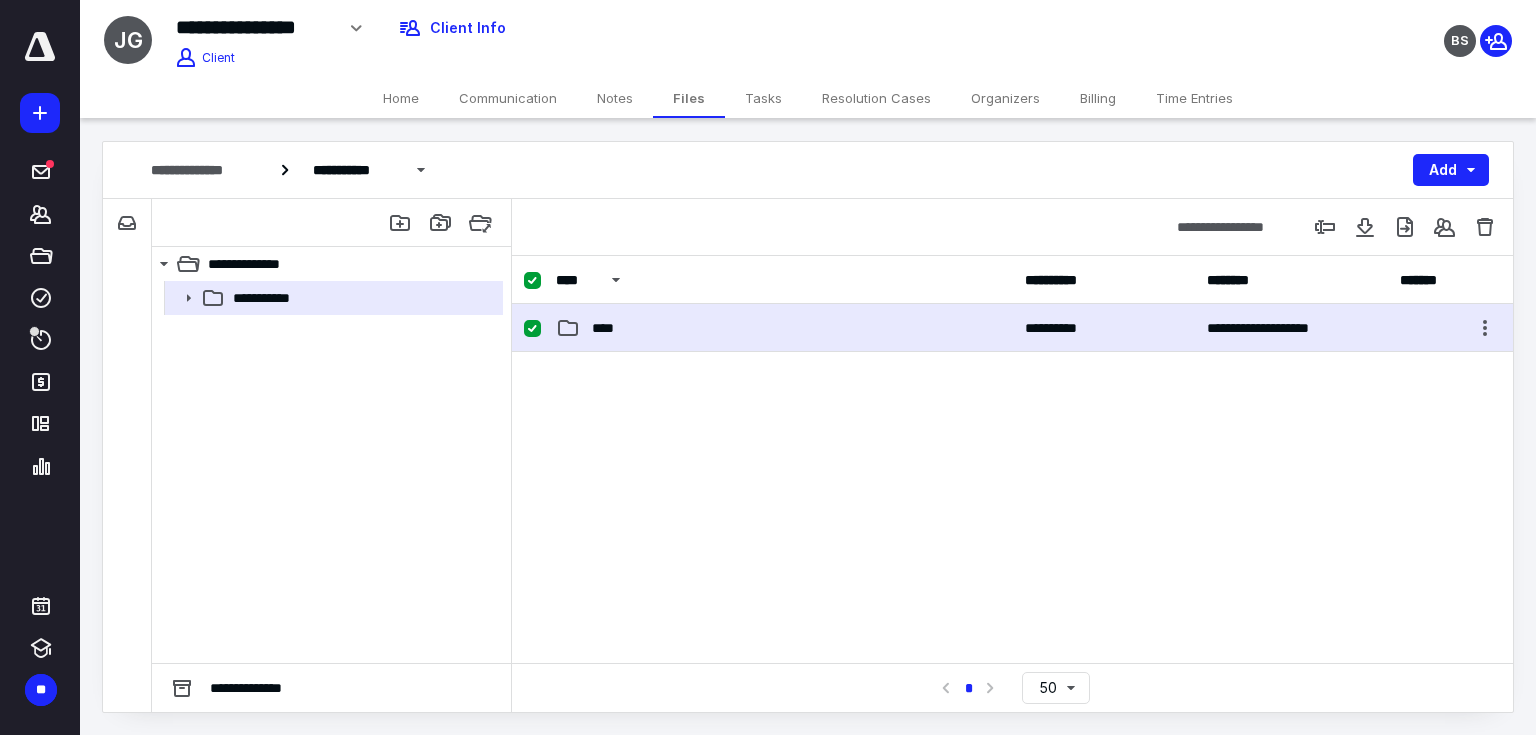click on "****" at bounding box center (784, 328) 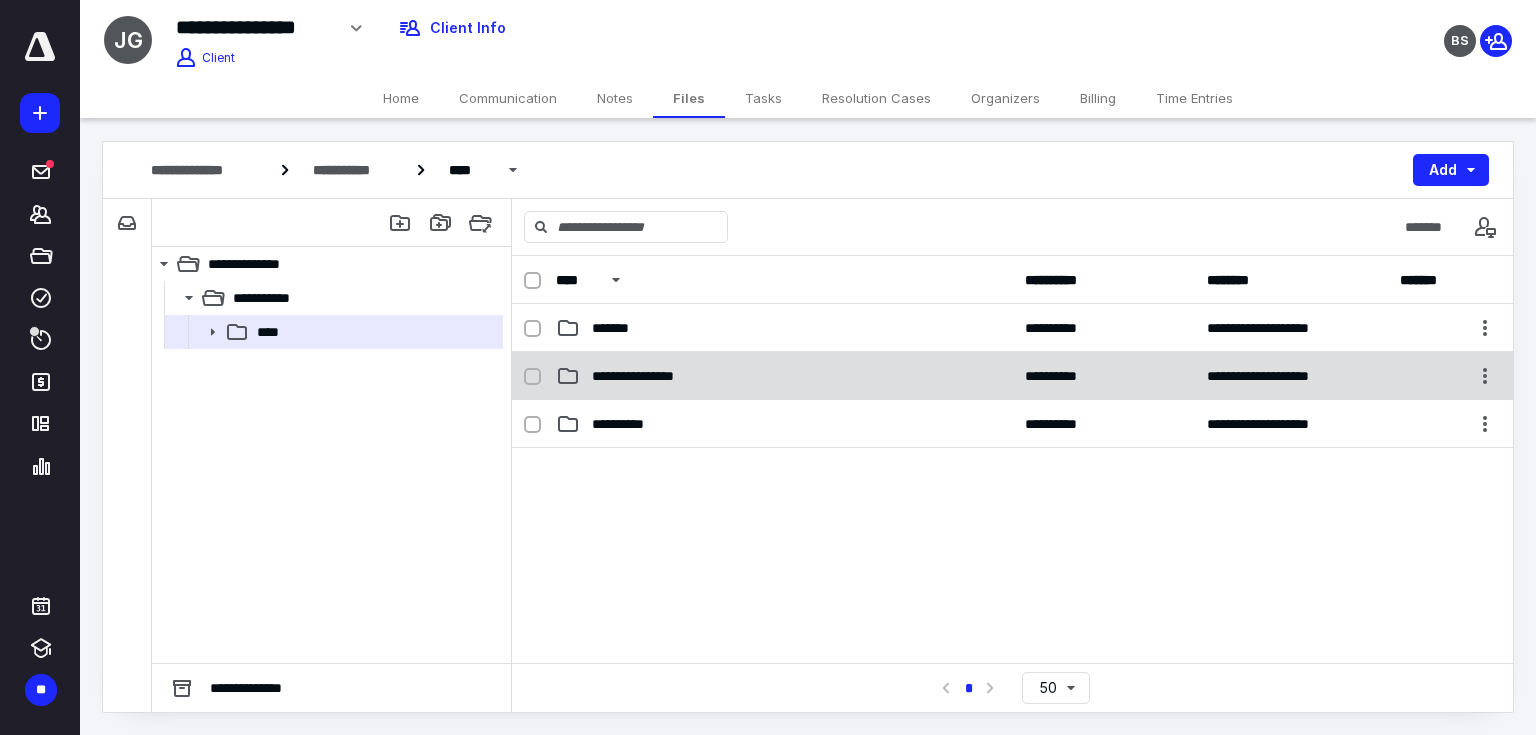 click on "**********" at bounding box center (1012, 376) 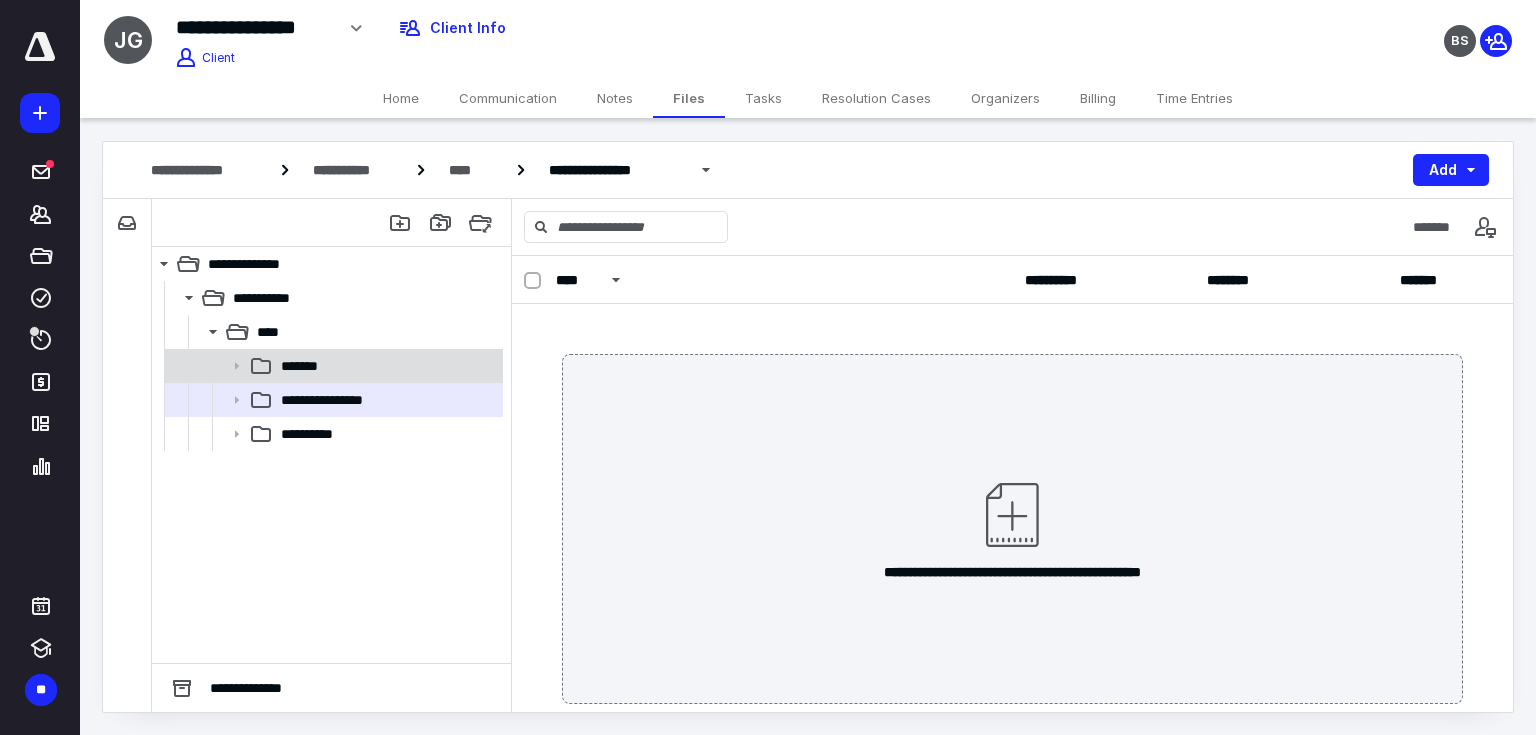 click on "*******" at bounding box center [386, 366] 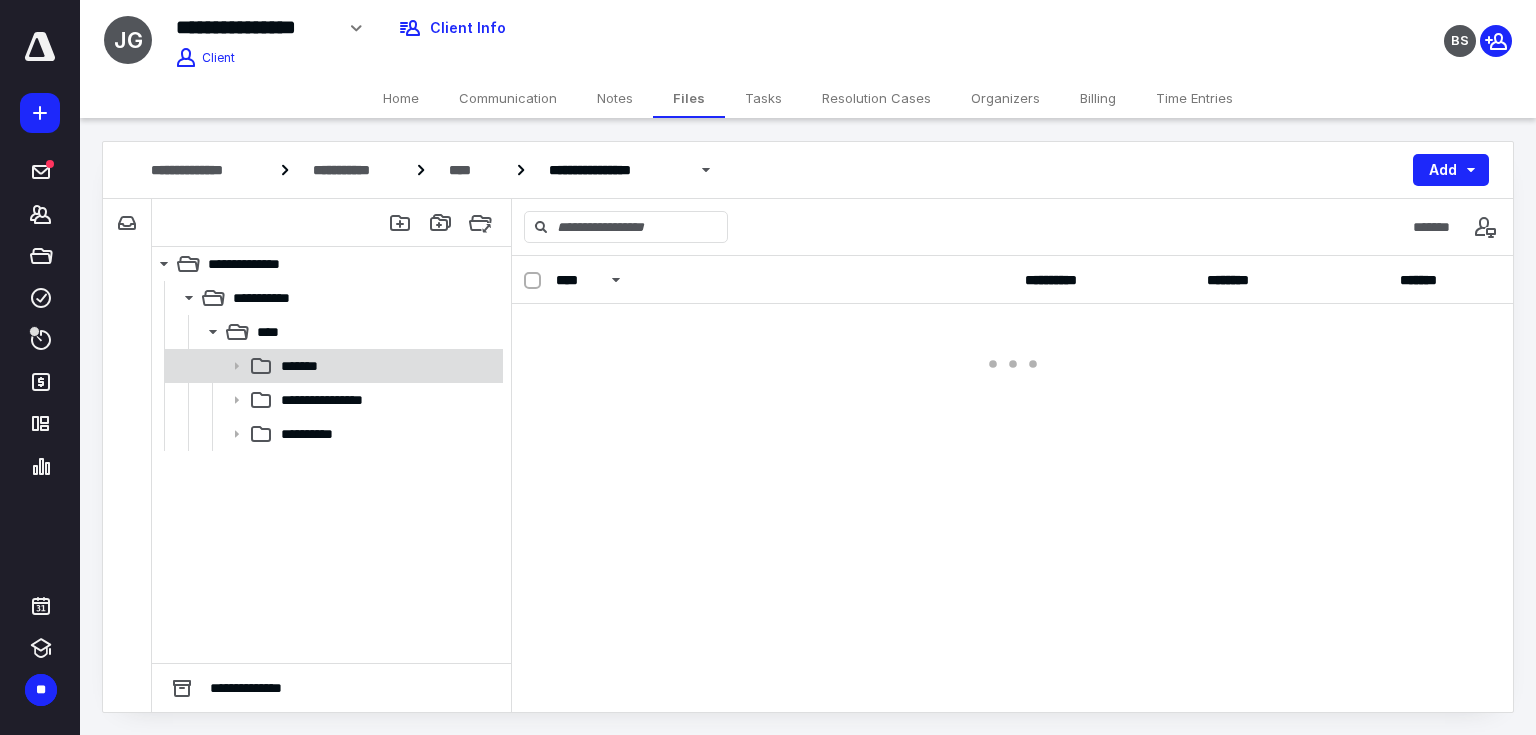 click on "*******" at bounding box center (386, 366) 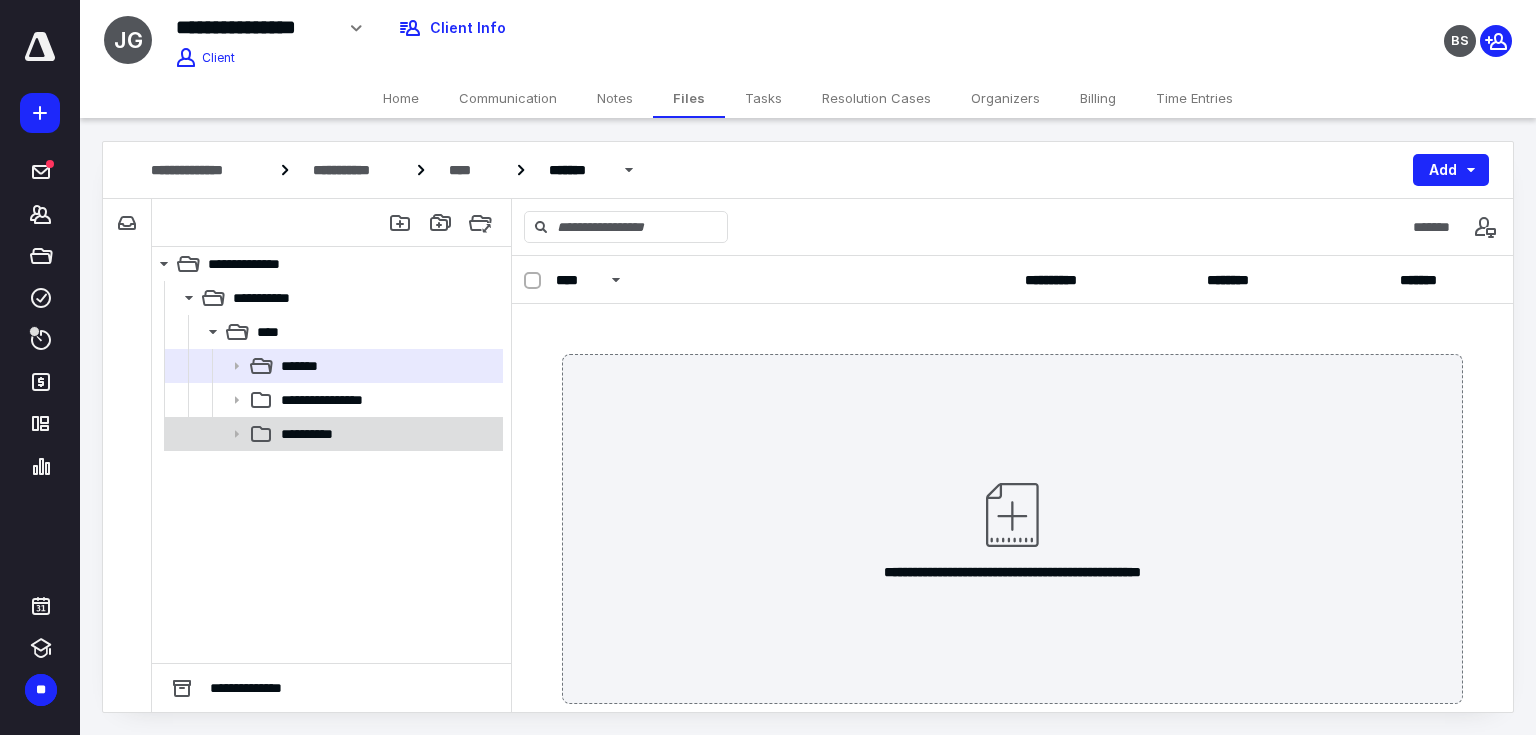 click on "**********" at bounding box center [332, 434] 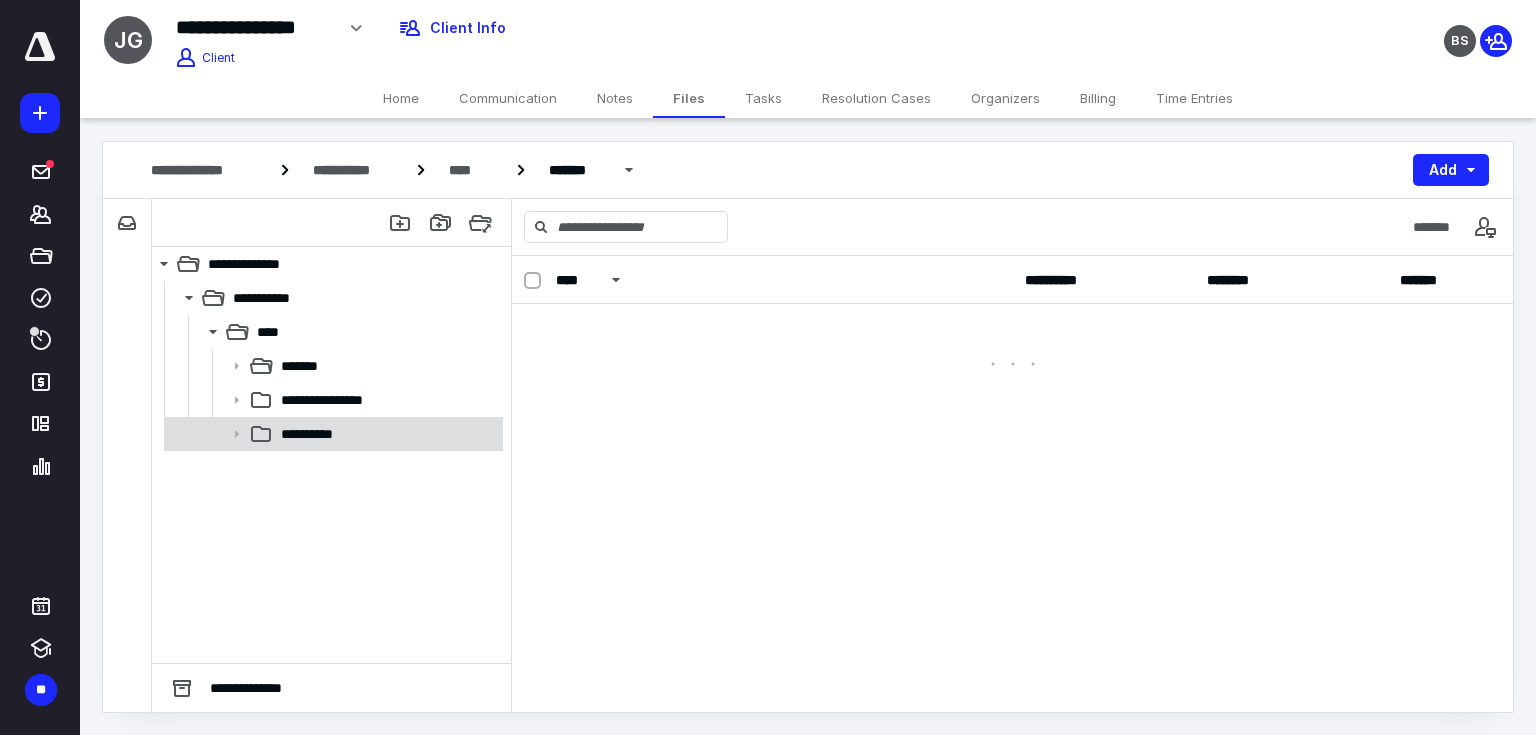 click on "**********" at bounding box center [332, 434] 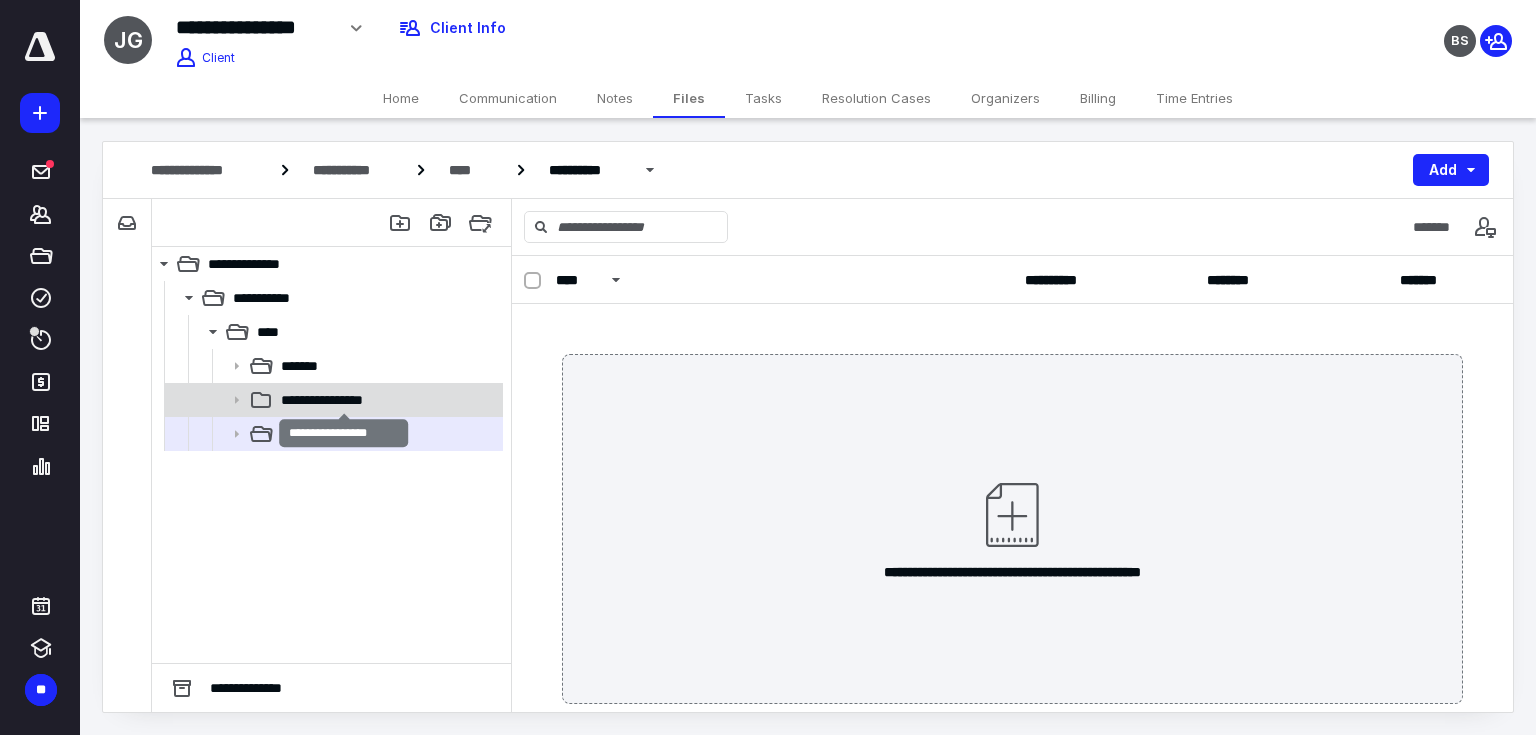 click on "**********" at bounding box center [344, 400] 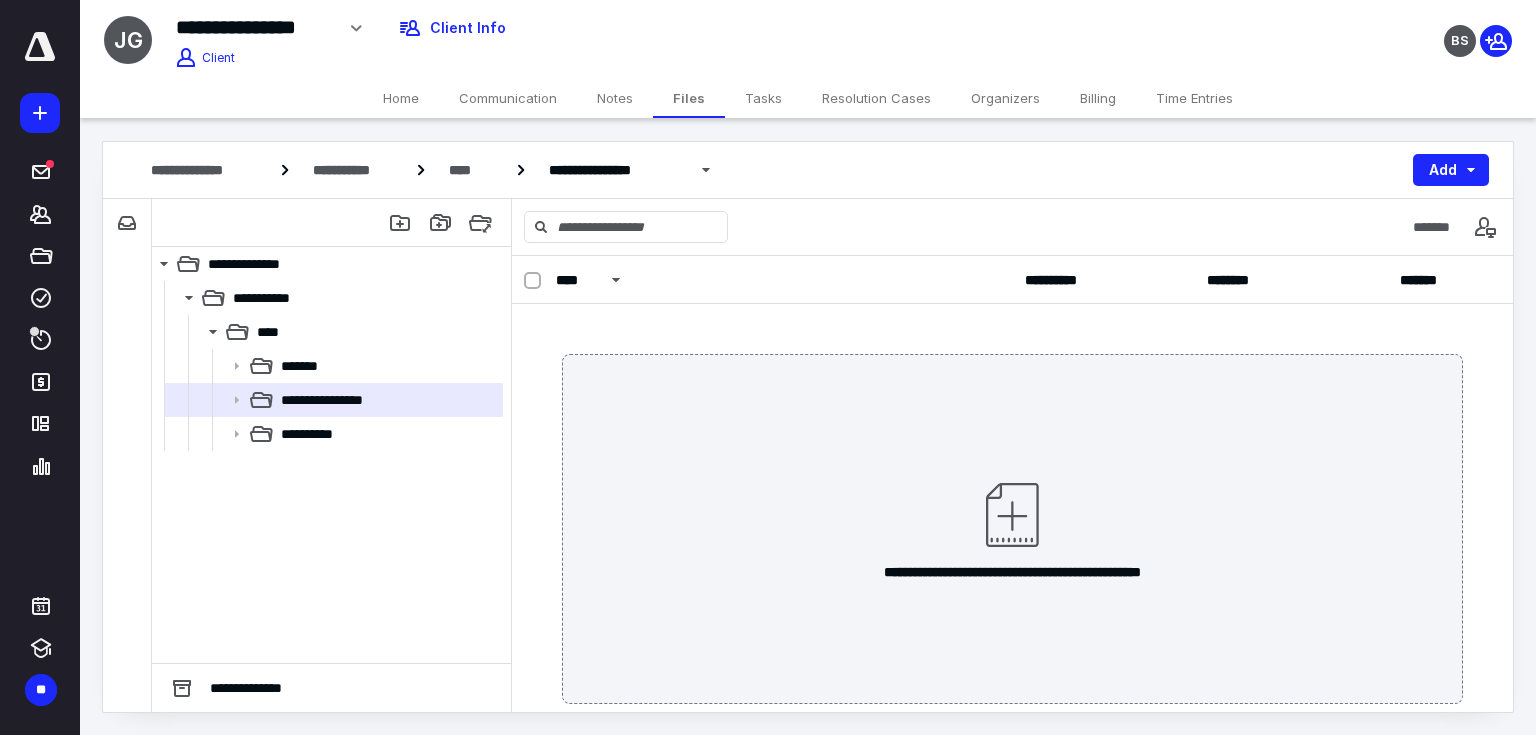 click on "BS" at bounding box center [1282, 28] 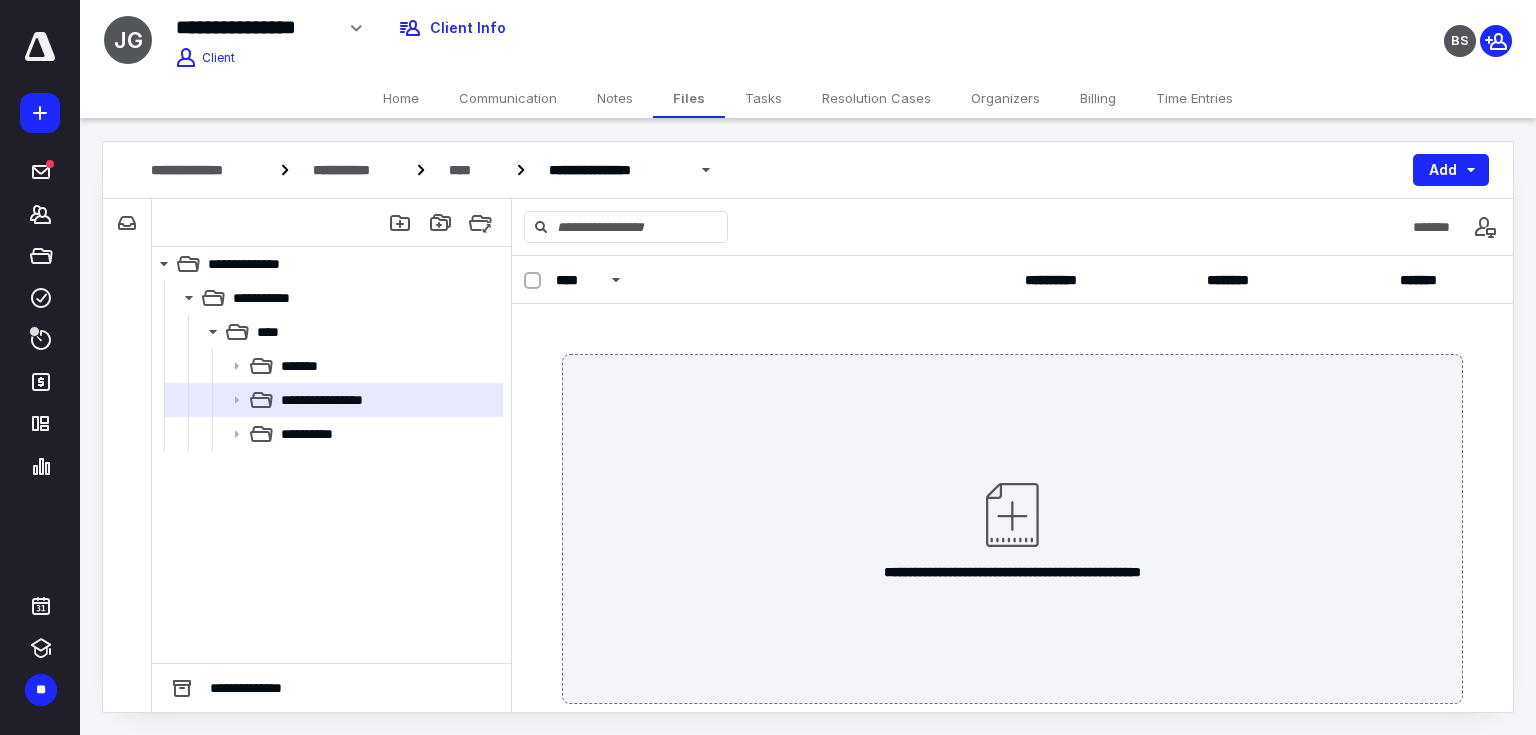 click on "BS" at bounding box center (1282, 28) 